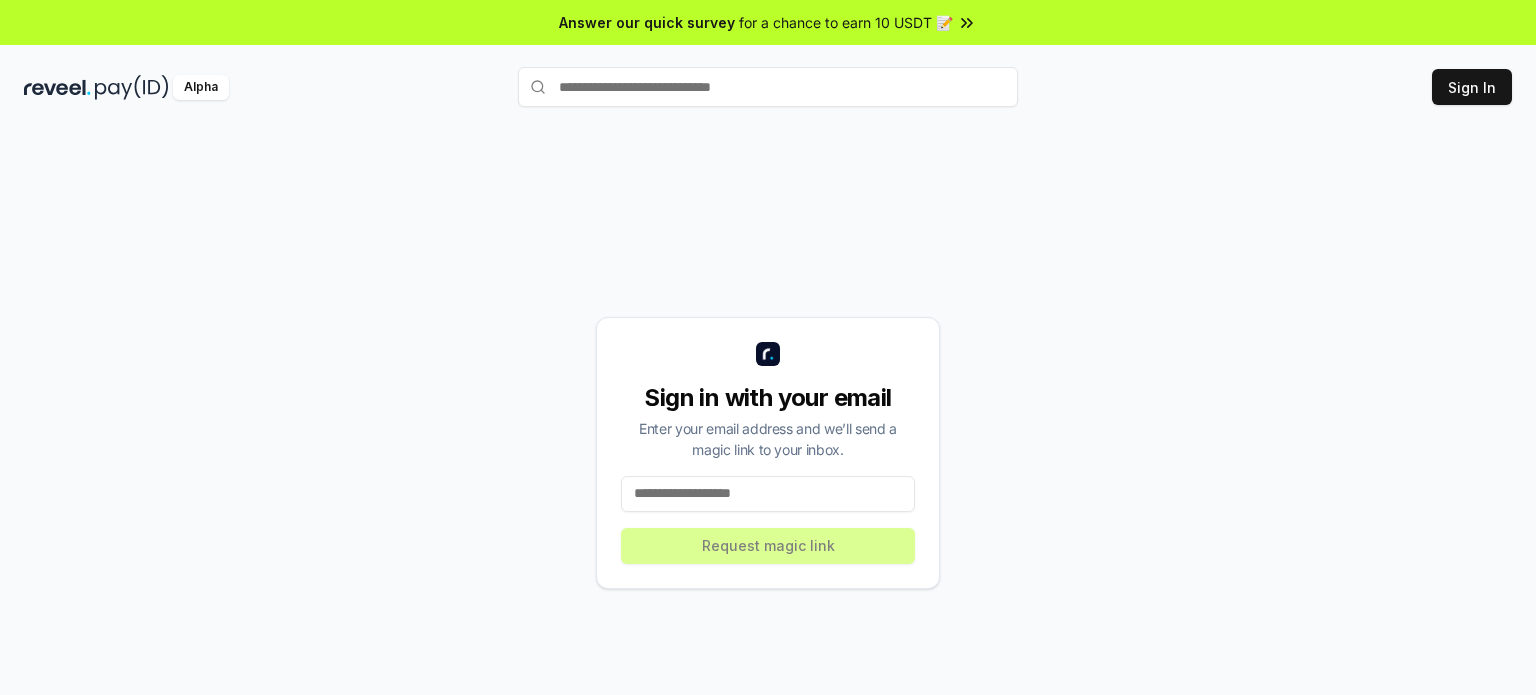scroll, scrollTop: 0, scrollLeft: 0, axis: both 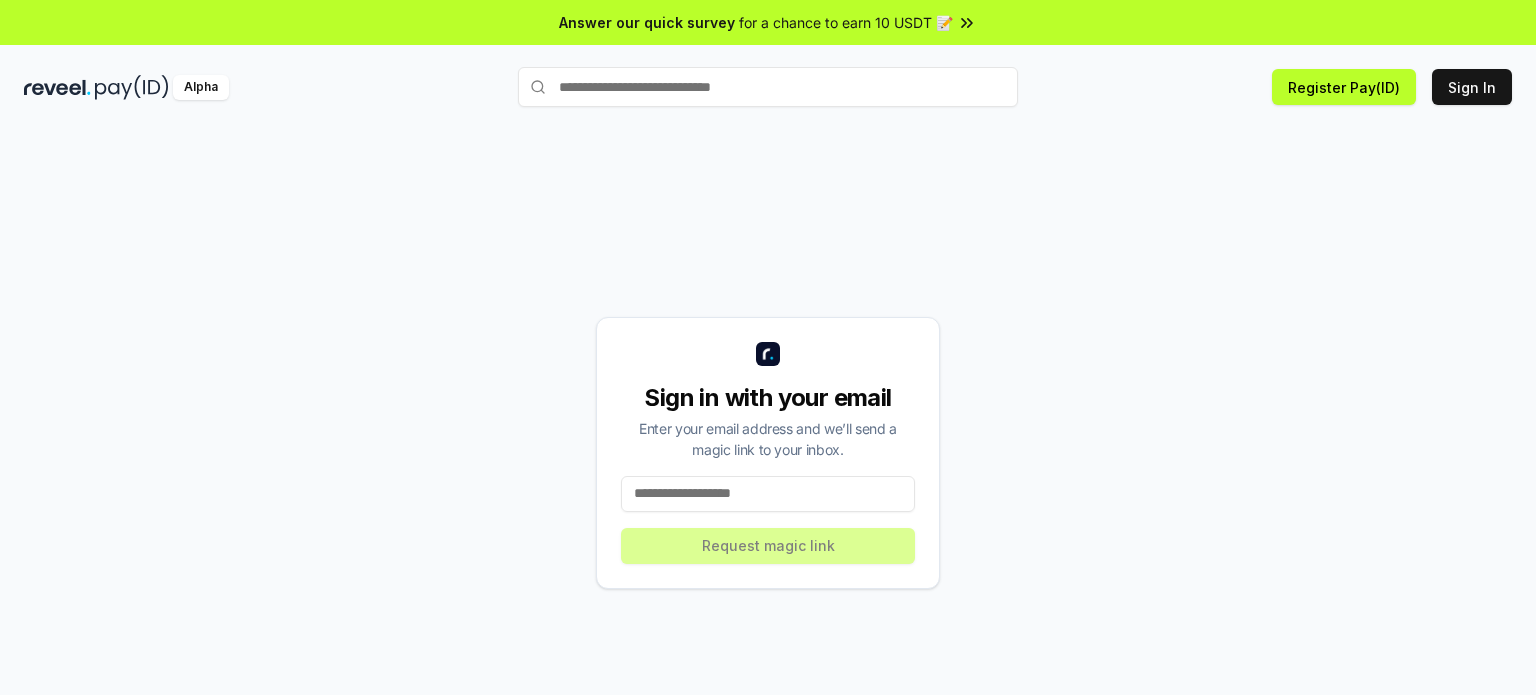 type on "**********" 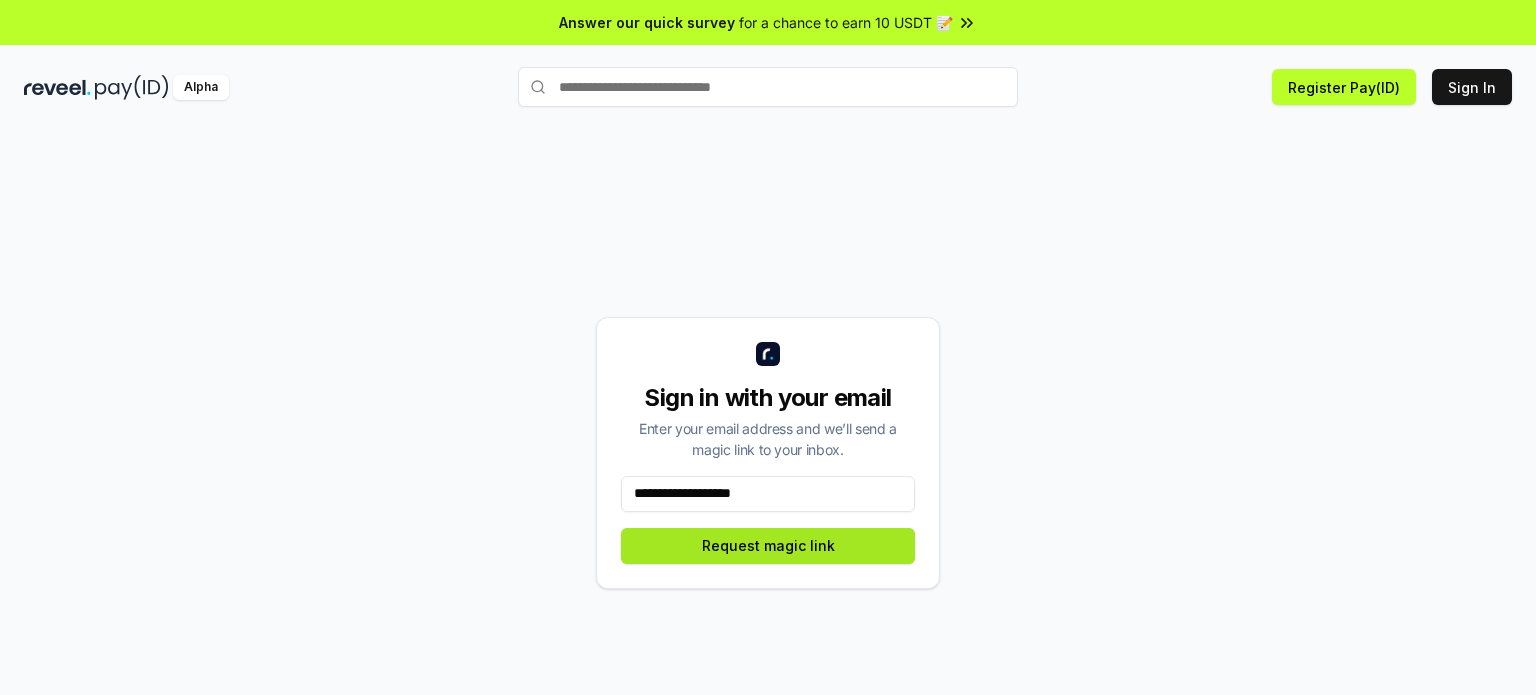 click on "Request magic link" at bounding box center [768, 546] 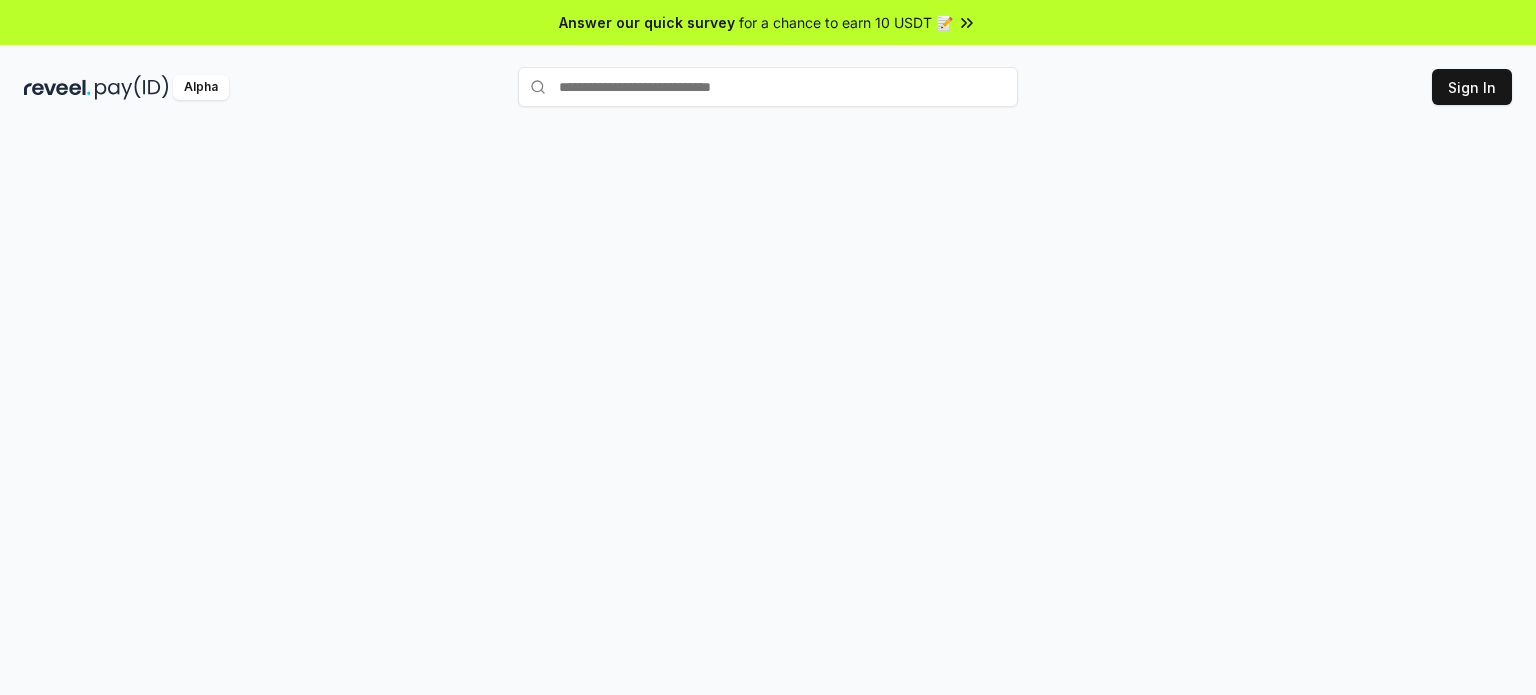 scroll, scrollTop: 0, scrollLeft: 0, axis: both 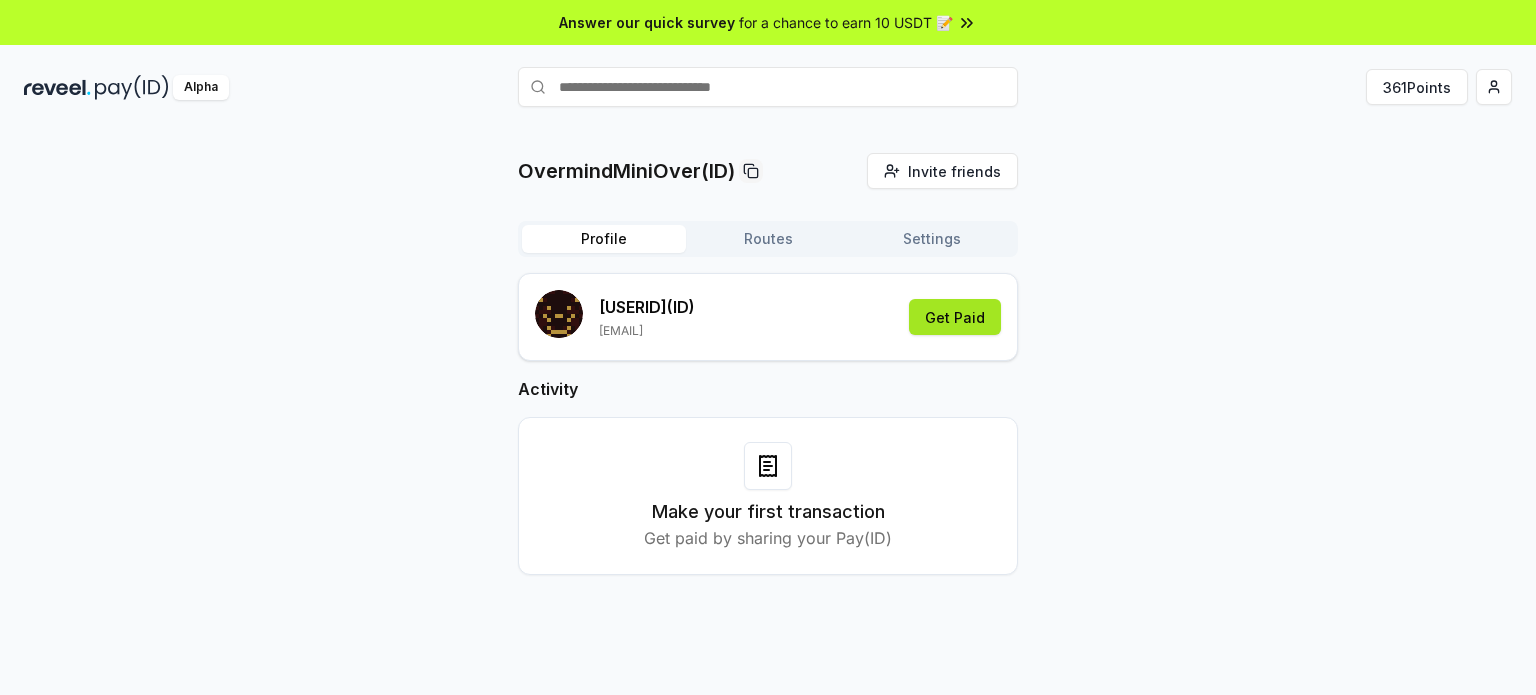 click on "Get Paid" at bounding box center (955, 317) 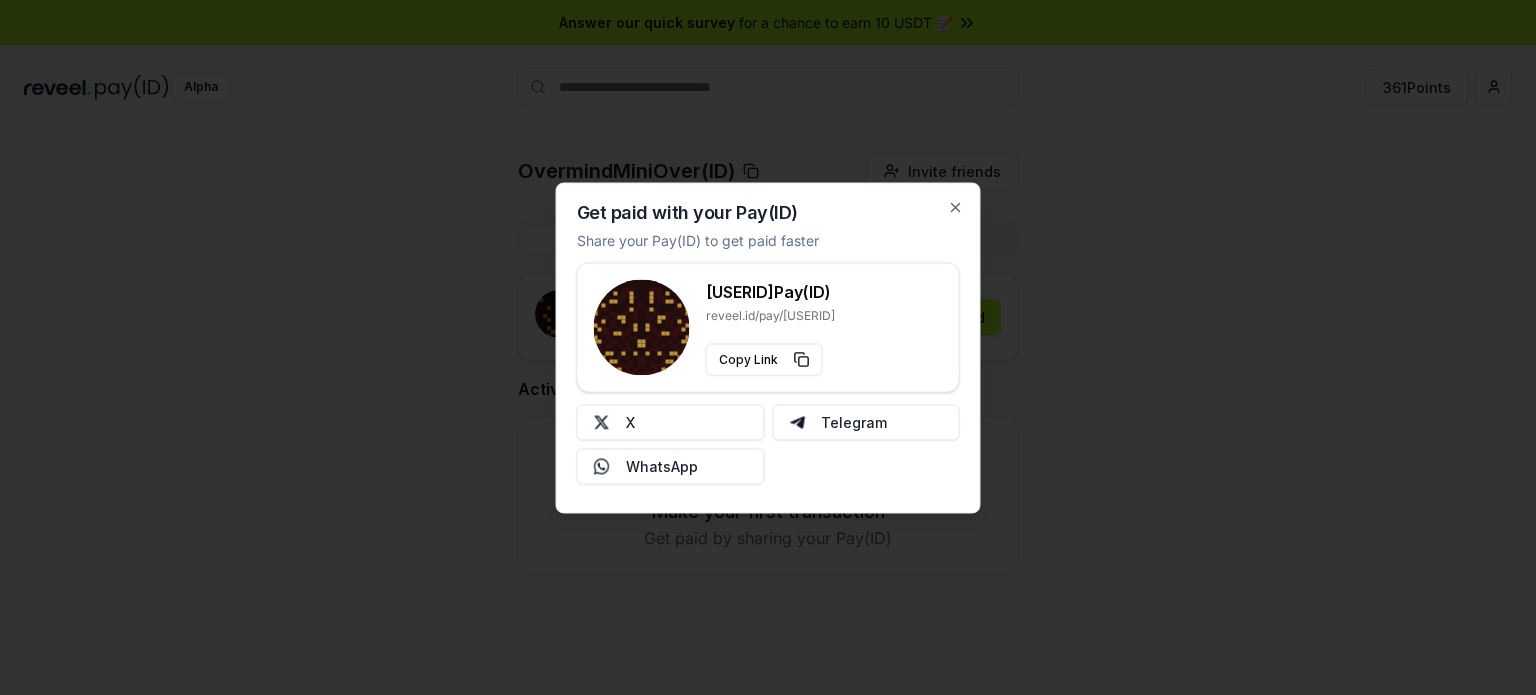 click at bounding box center [768, 347] 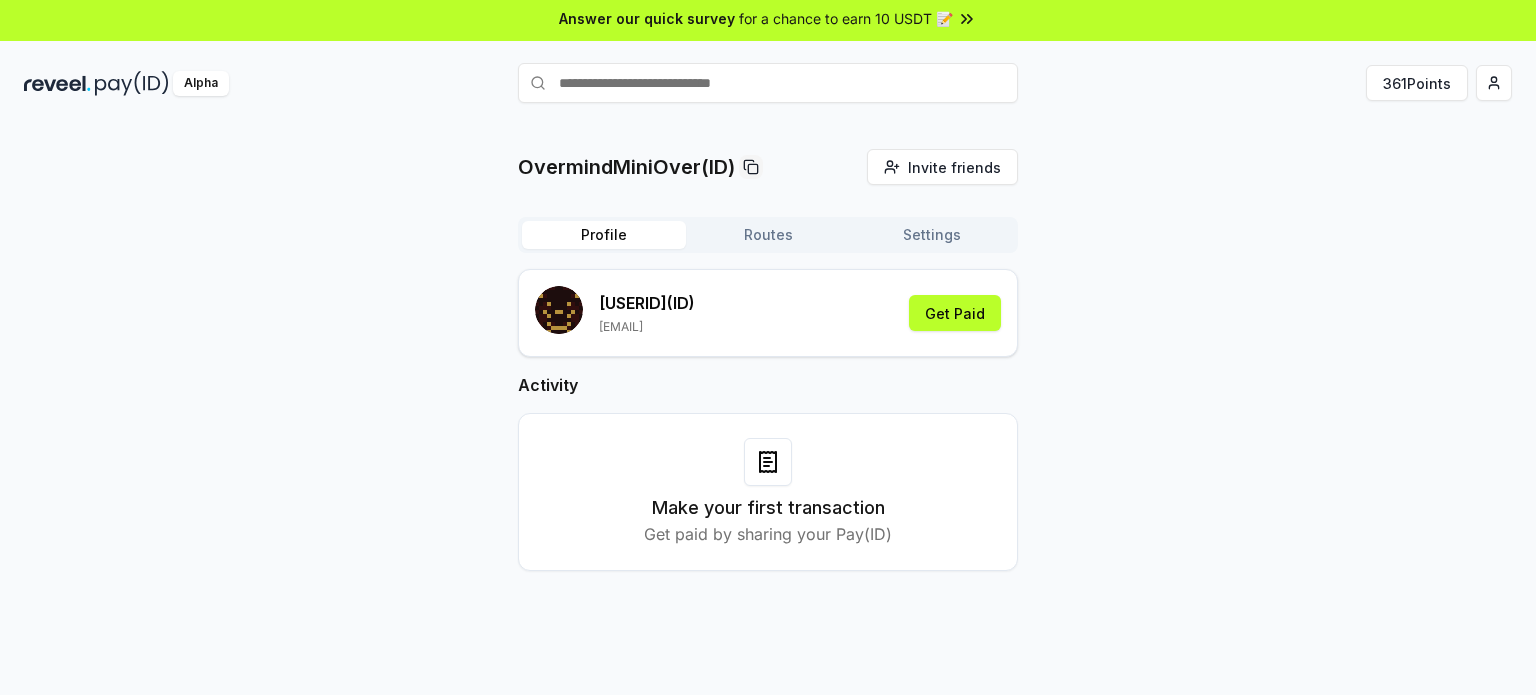scroll, scrollTop: 0, scrollLeft: 0, axis: both 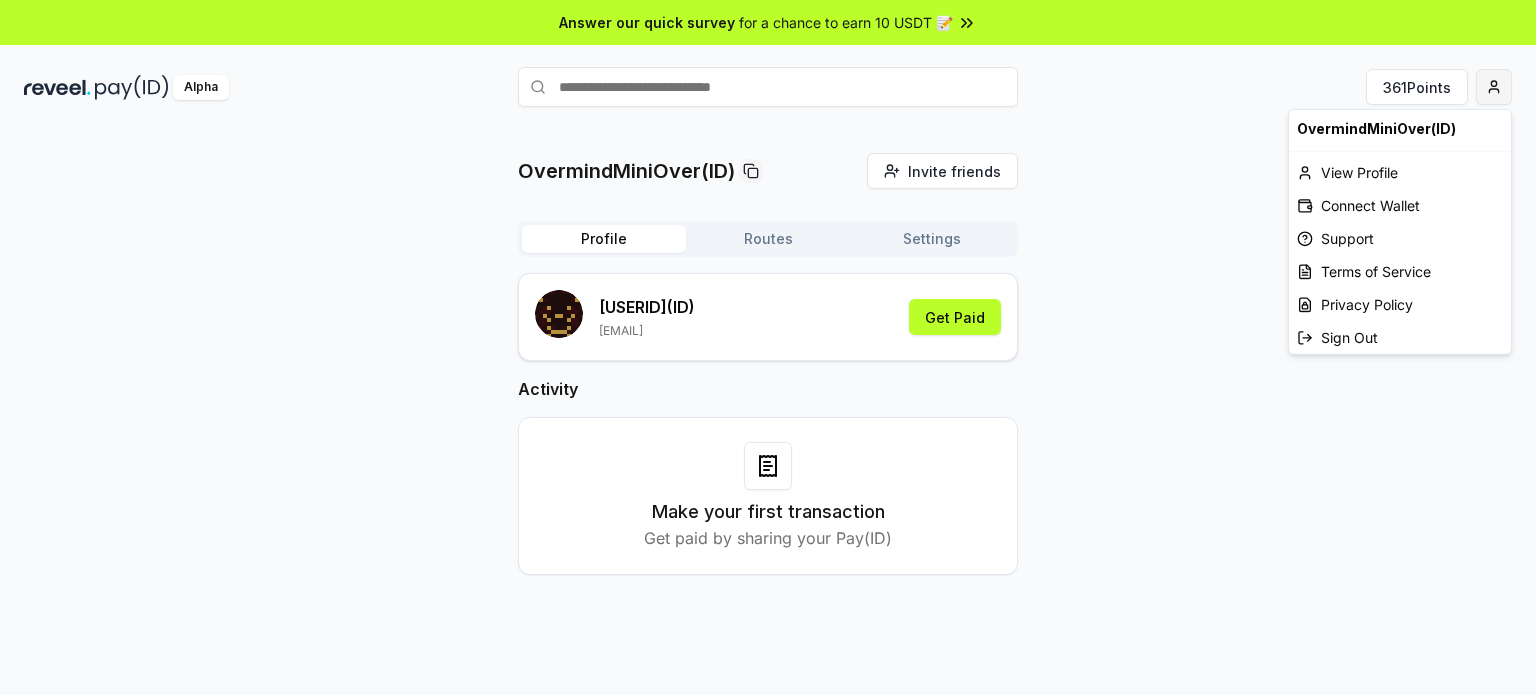 click on "Answer our quick survey for a chance to earn 10 USDT 📝 Alpha   361  Points OvermindMiniOver(ID) Invite friends Invite Profile Routes Settings OvermindMiniOver (ID) oleg26578@gmail.com Get Paid Activity Make your first transaction Get paid by sharing your Pay(ID) OvermindMiniOver(ID)   View Profile   Connect Wallet   Support   Terms of Service   Privacy Policy   Sign Out" at bounding box center (768, 347) 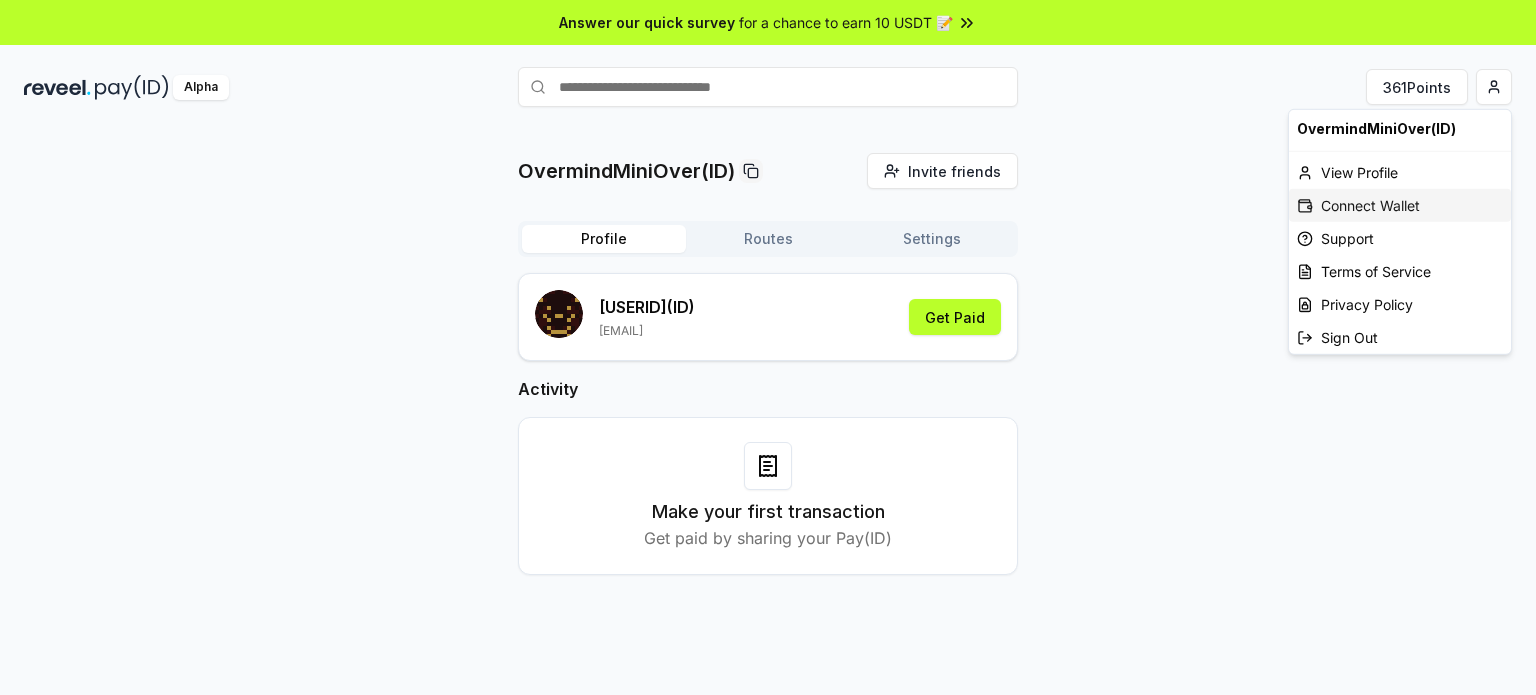 click on "Connect Wallet" at bounding box center [1400, 205] 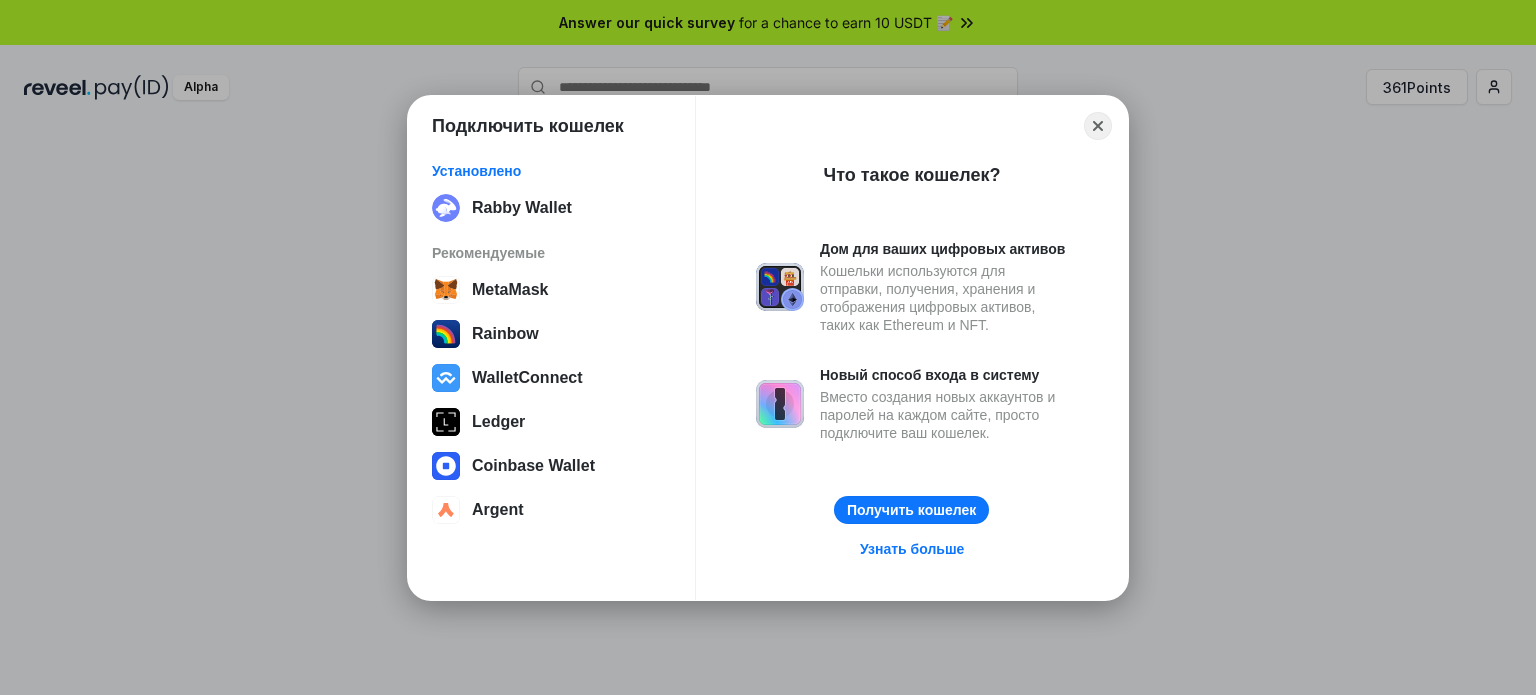 click on "Подключить кошелек Установлено Rabby Wallet Рекомендуемые MetaMask Rainbow WalletConnect Ledger Coinbase Wallet Argent Close Что такое кошелек? Дом для ваших цифровых активов Кошельки используются для отправки, получения, хранения и отображения цифровых активов, таких как Ethereum и NFT. Новый способ входа в систему Вместо создания новых аккаунтов и паролей на каждом сайте, просто подключите ваш кошелек. Получить кошелек Узнать больше" at bounding box center (768, 347) 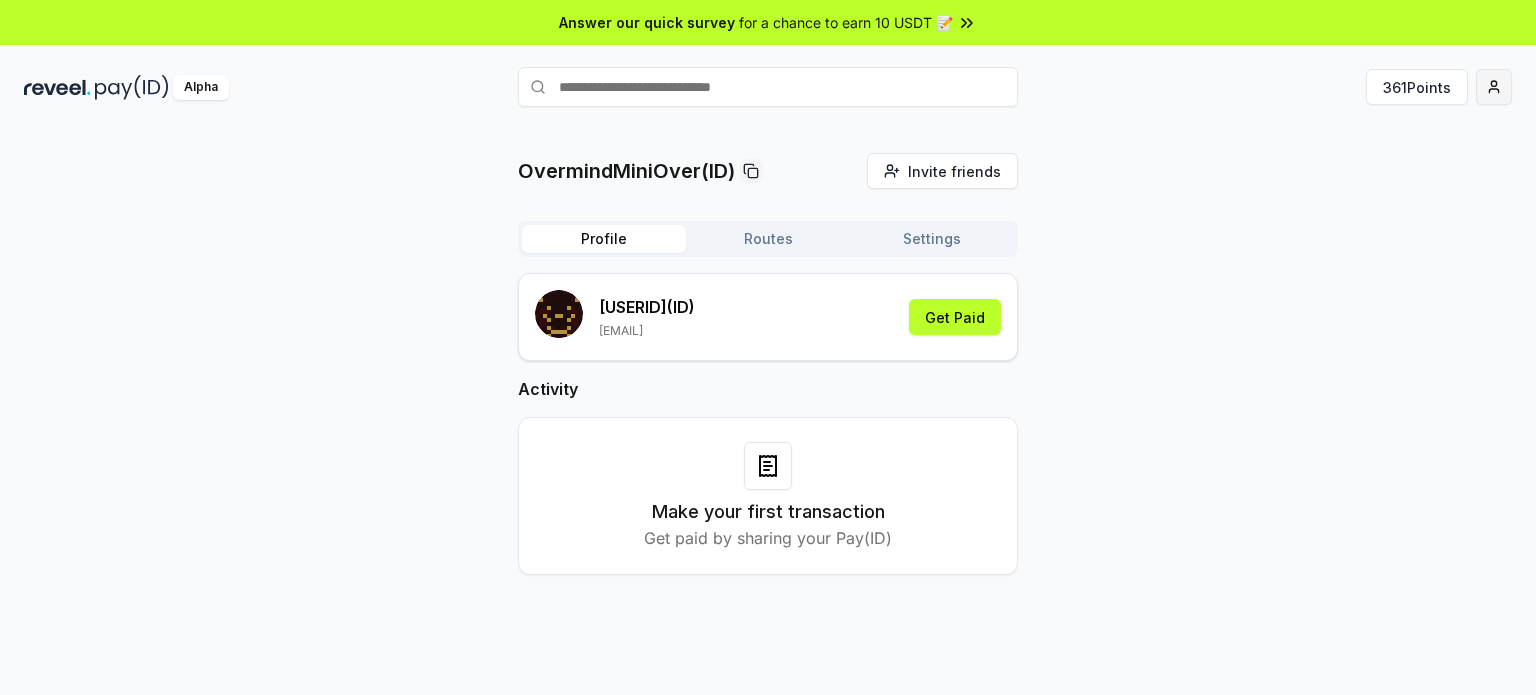 click on "Answer our quick survey for a chance to earn 10 USDT 📝 Alpha   361  Points OvermindMiniOver(ID) Invite friends Invite Profile Routes Settings OvermindMiniOver (ID) oleg26578@gmail.com Get Paid Activity Make your first transaction Get paid by sharing your Pay(ID)" at bounding box center (768, 347) 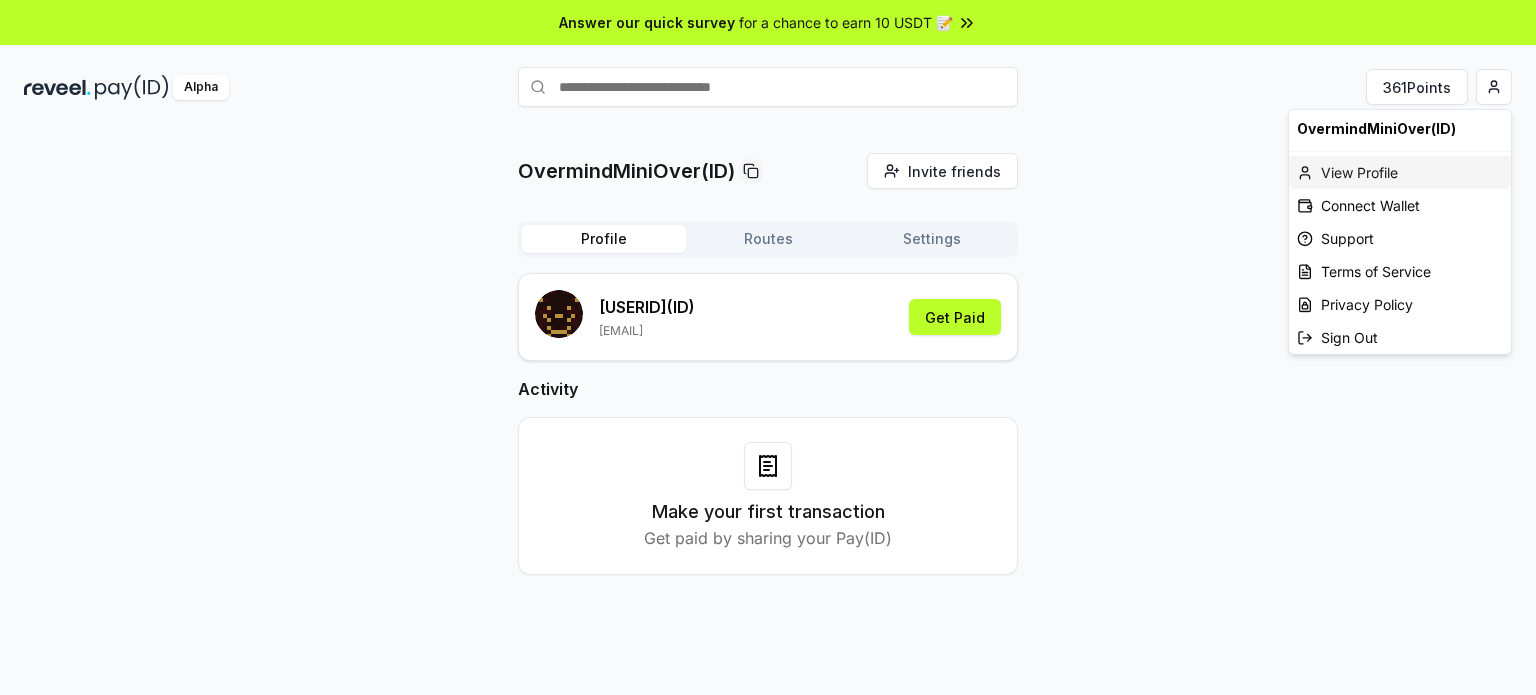 click on "View Profile" at bounding box center (1400, 172) 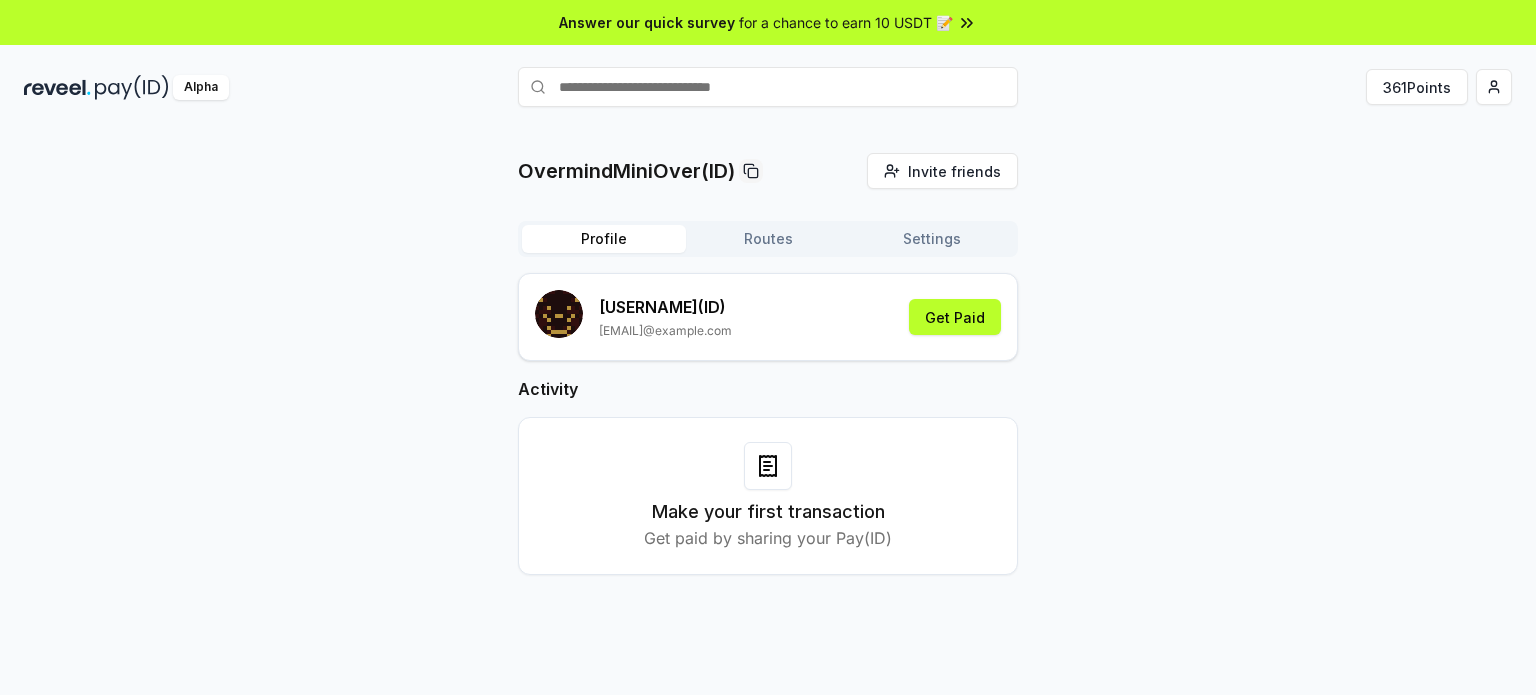 scroll, scrollTop: 0, scrollLeft: 0, axis: both 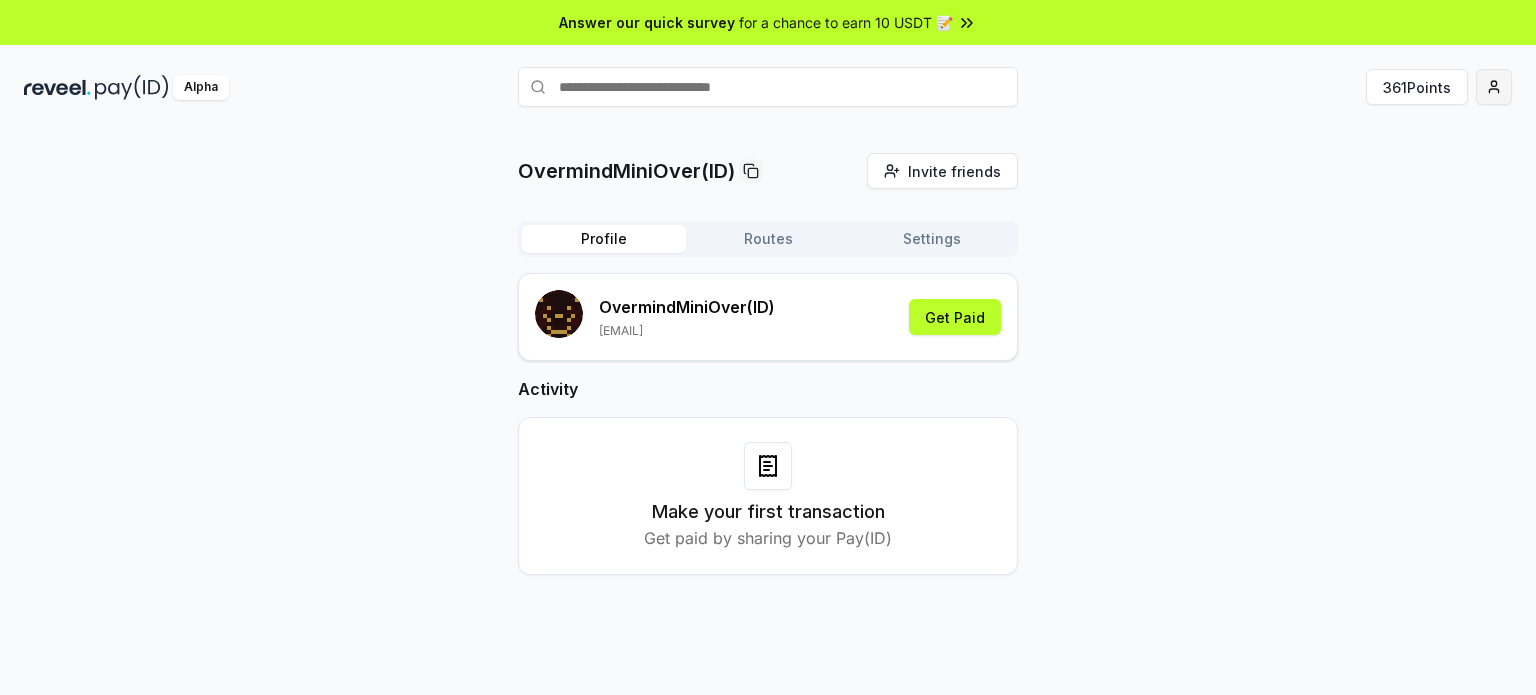 click on "Answer our quick survey for a chance to earn 10 USDT 📝 Alpha   361  Points OvermindMiniOver(ID) Invite friends Invite Profile Routes Settings OvermindMiniOver (ID) oleg26578@gmail.com Get Paid Activity Make your first transaction Get paid by sharing your Pay(ID)" at bounding box center (768, 347) 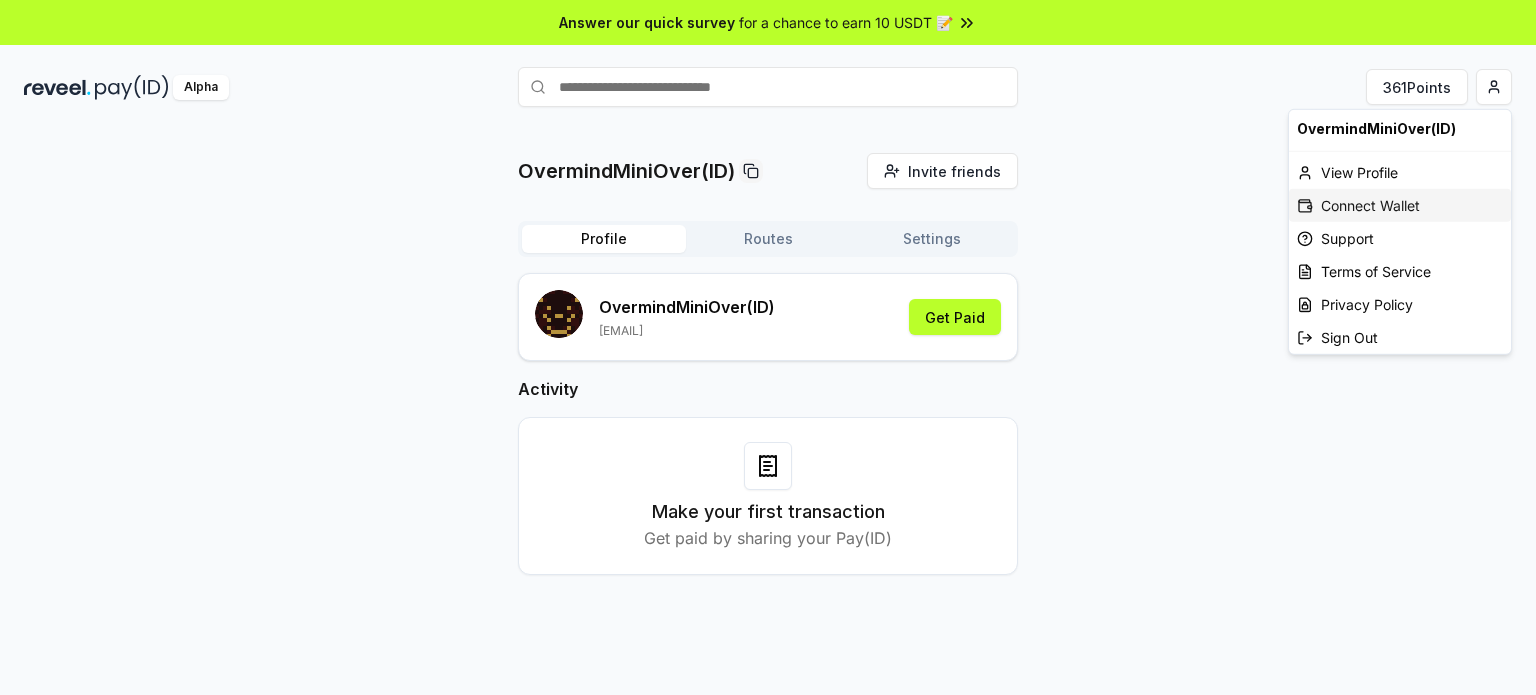 click on "Connect Wallet" at bounding box center (1400, 205) 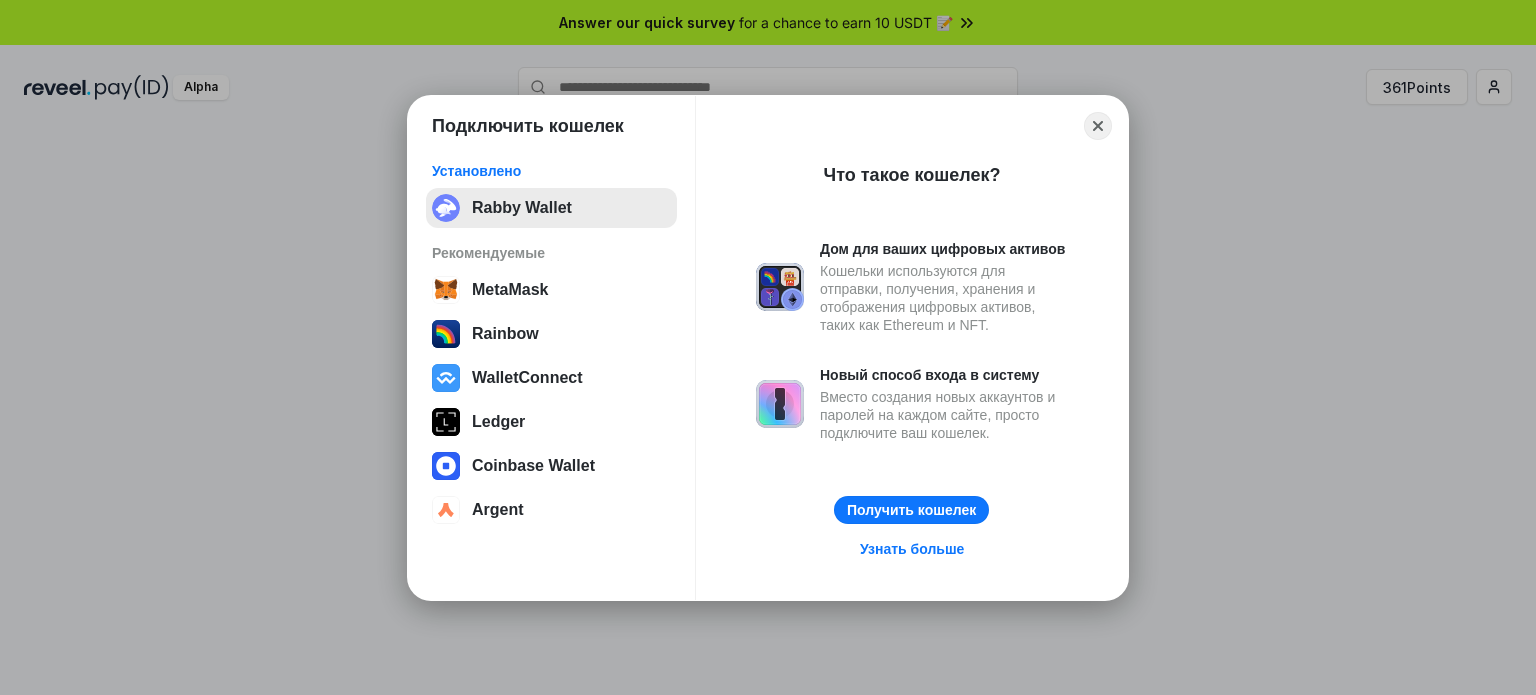 click on "Rabby Wallet" at bounding box center (551, 208) 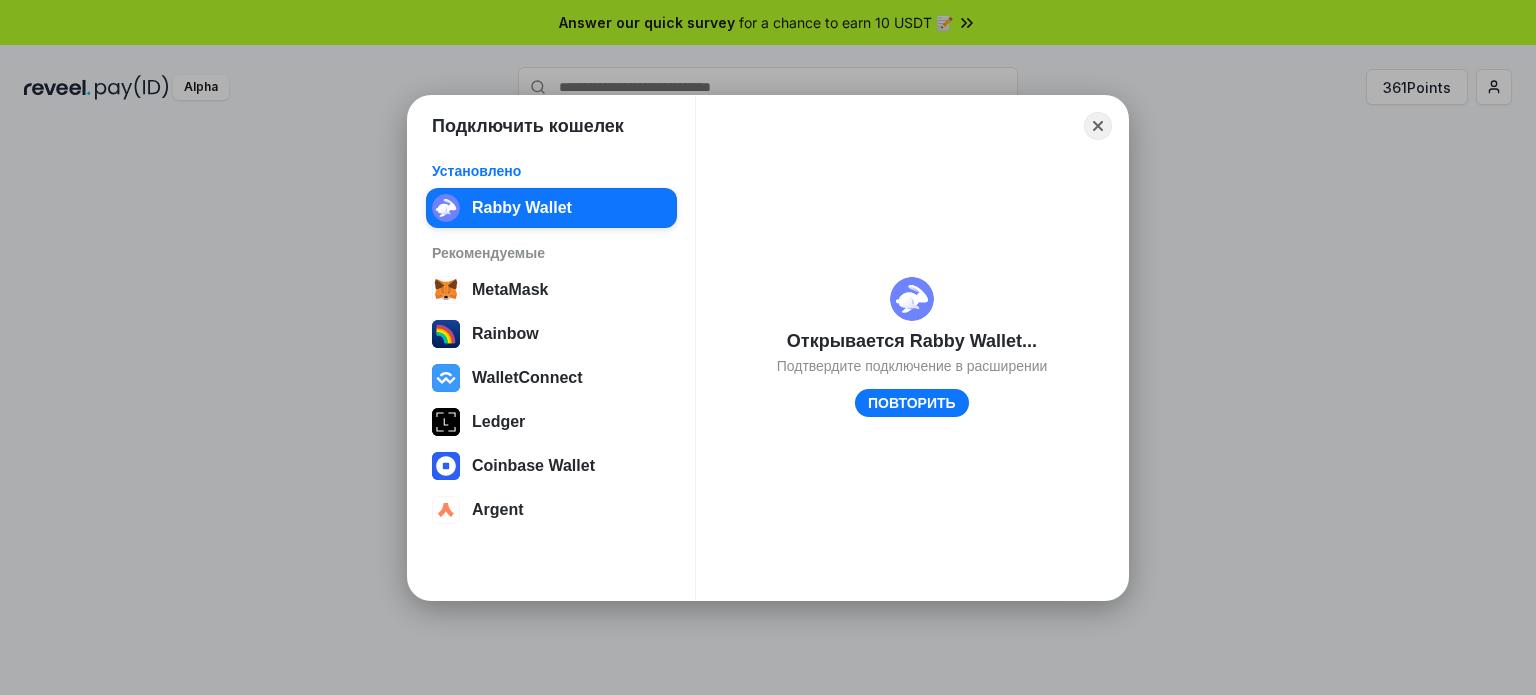 click on "Подключить кошелек Установлено Rabby Wallet Рекомендуемые MetaMask Rainbow WalletConnect Ledger Coinbase Wallet Argent Close Открывается Rabby Wallet... Подтвердите подключение в расширении ПОВТОРИТЬ" at bounding box center [768, 347] 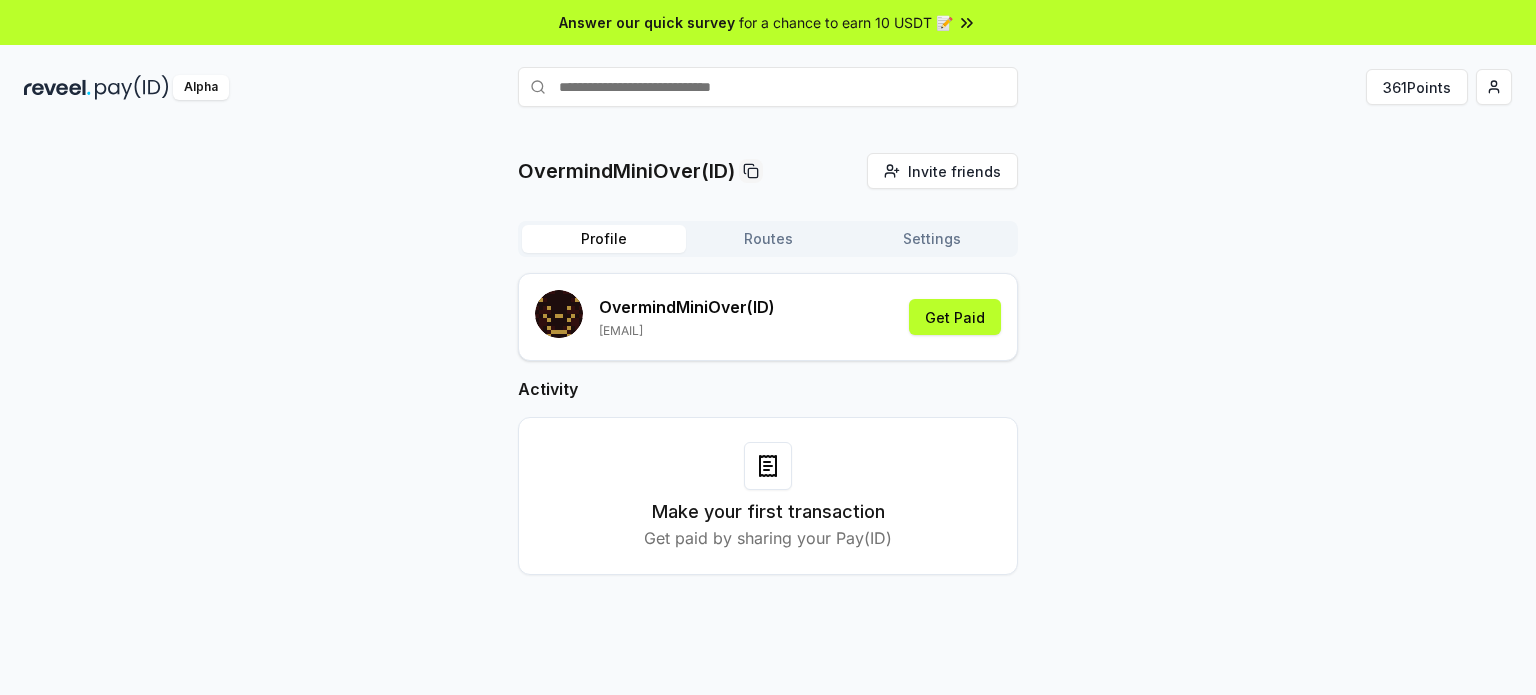 click on "OvermindMiniOver (ID) oleg26578@gmail.com Get Paid" at bounding box center [768, 317] 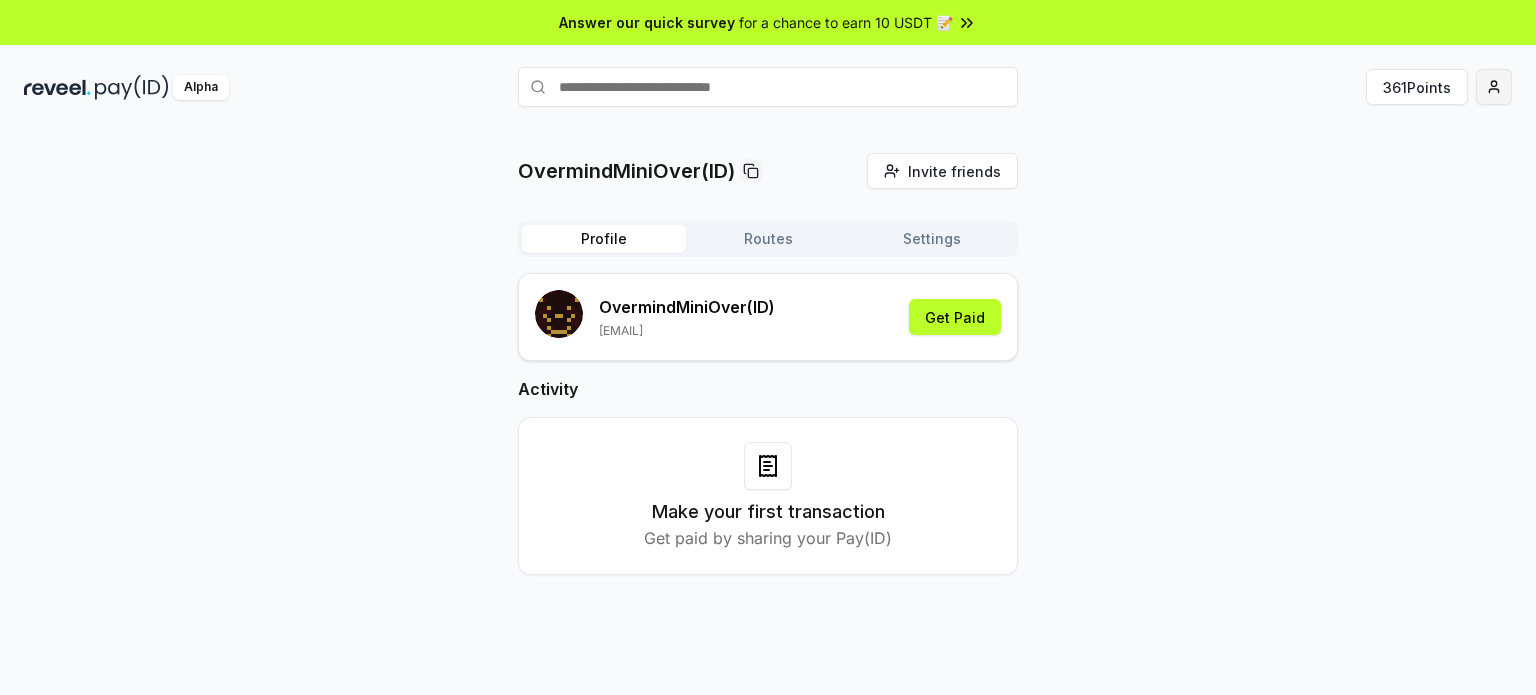 click on "Answer our quick survey for a chance to earn 10 USDT 📝 Alpha   361  Points OvermindMiniOver(ID) Invite friends Invite Profile Routes Settings OvermindMiniOver (ID) oleg26578@gmail.com Get Paid Activity Make your first transaction Get paid by sharing your Pay(ID)" at bounding box center (768, 347) 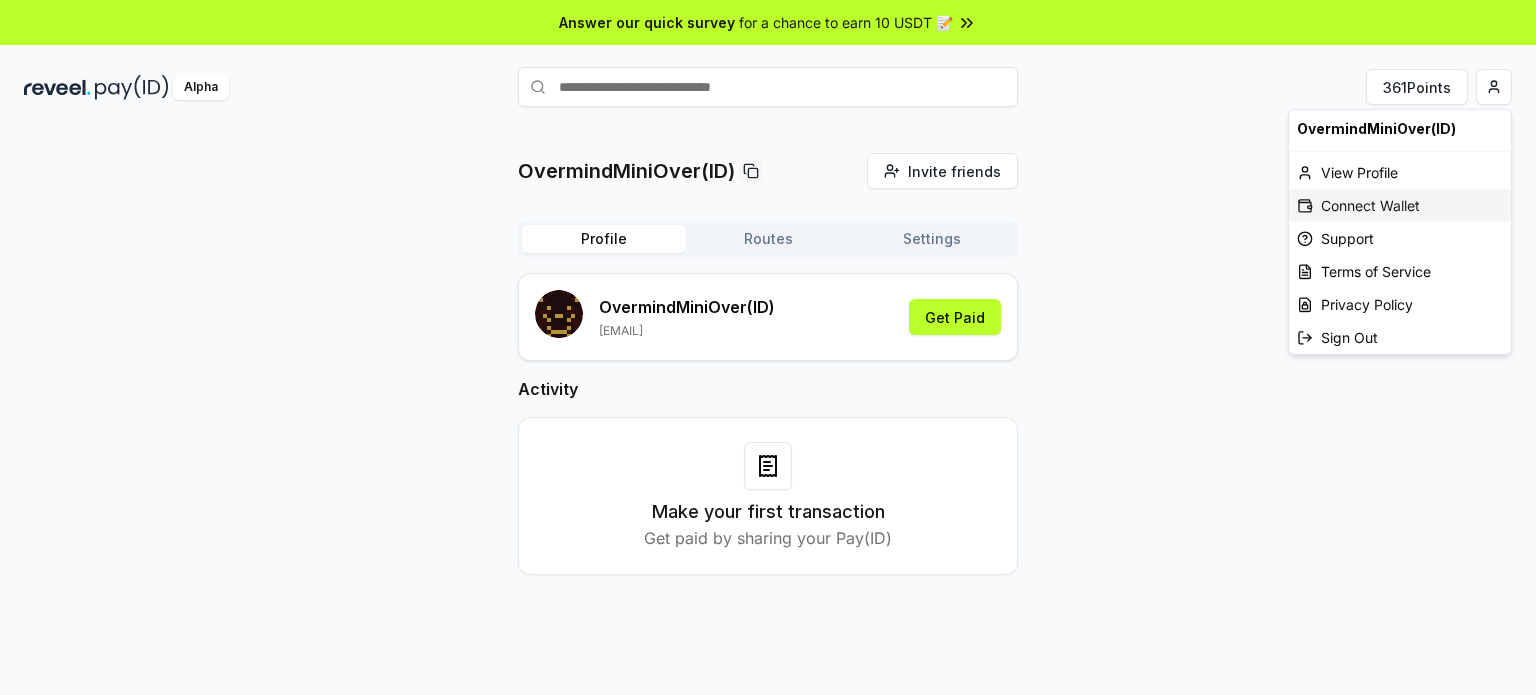click on "Connect Wallet" at bounding box center (1400, 205) 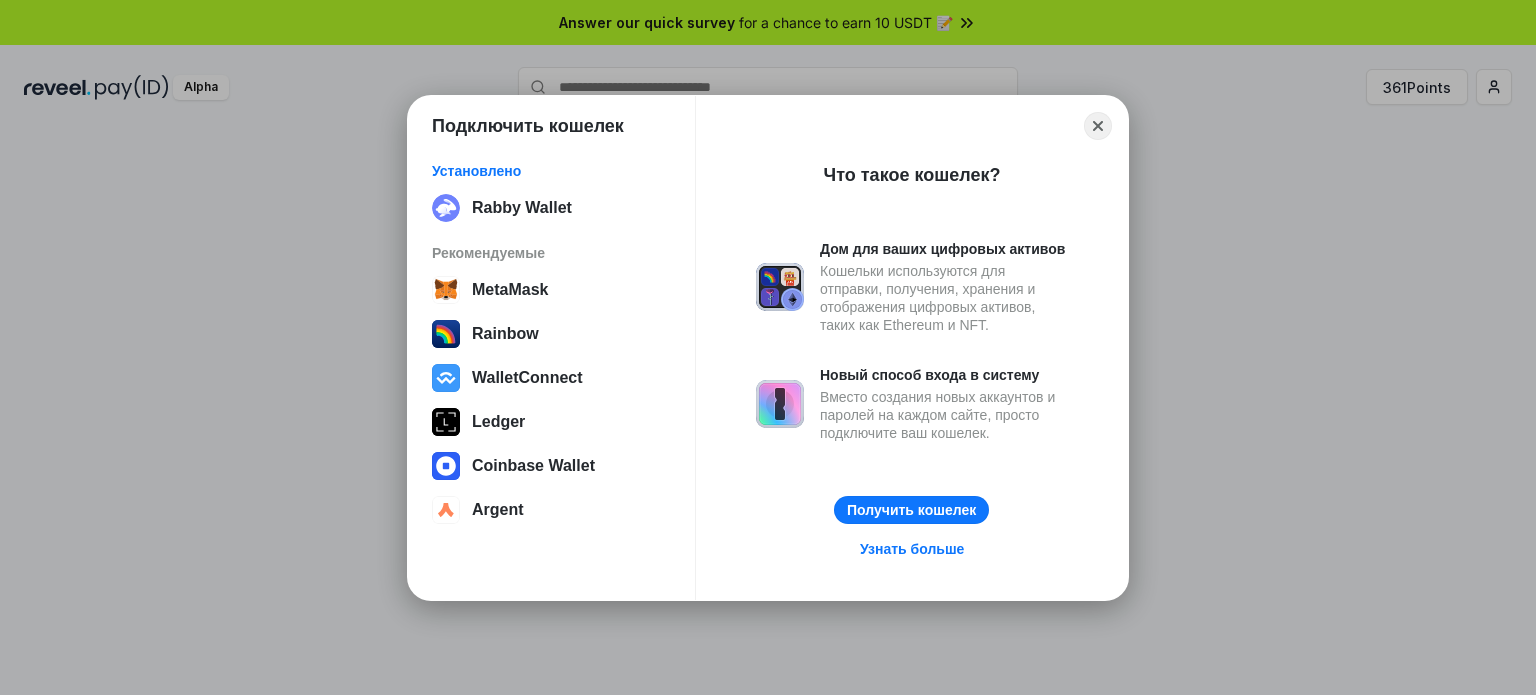drag, startPoint x: 701, startPoint y: 536, endPoint x: 679, endPoint y: 456, distance: 82.96987 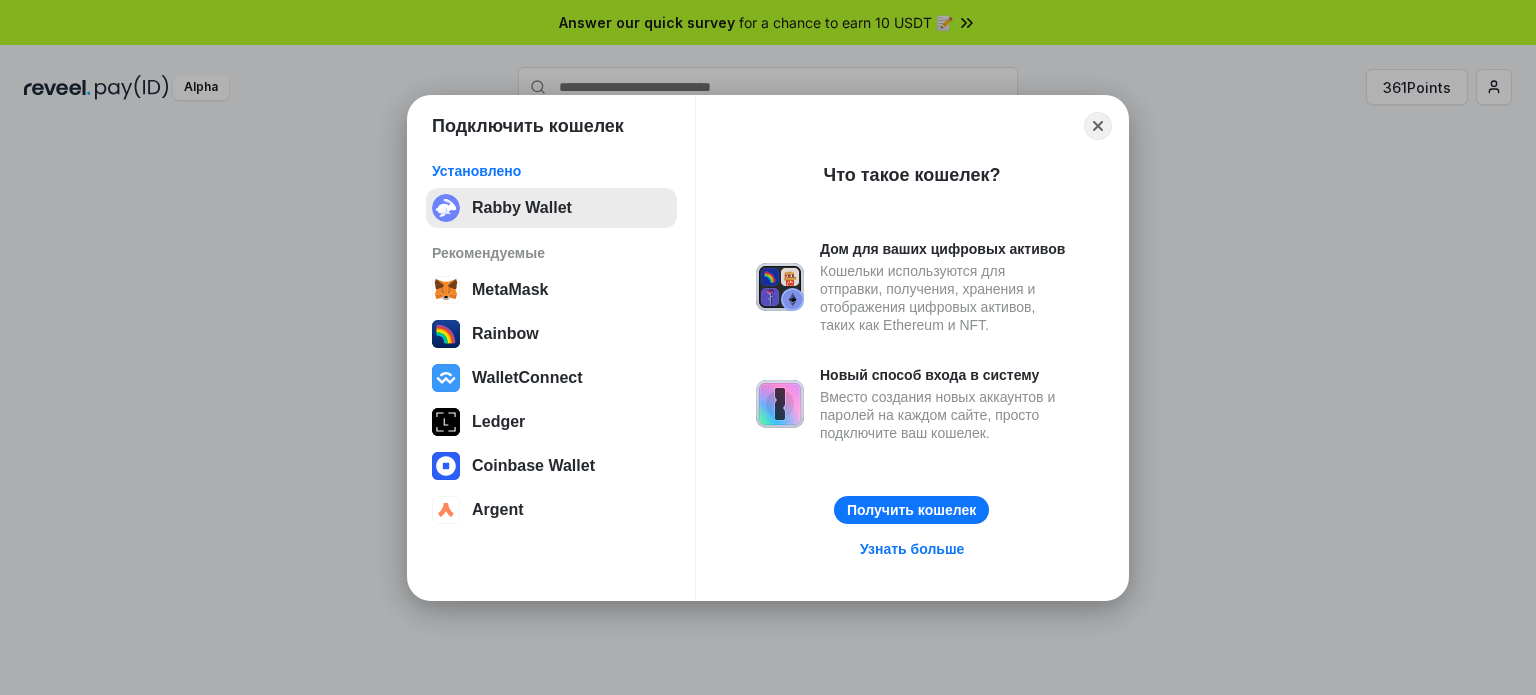click on "Rabby Wallet" at bounding box center (551, 208) 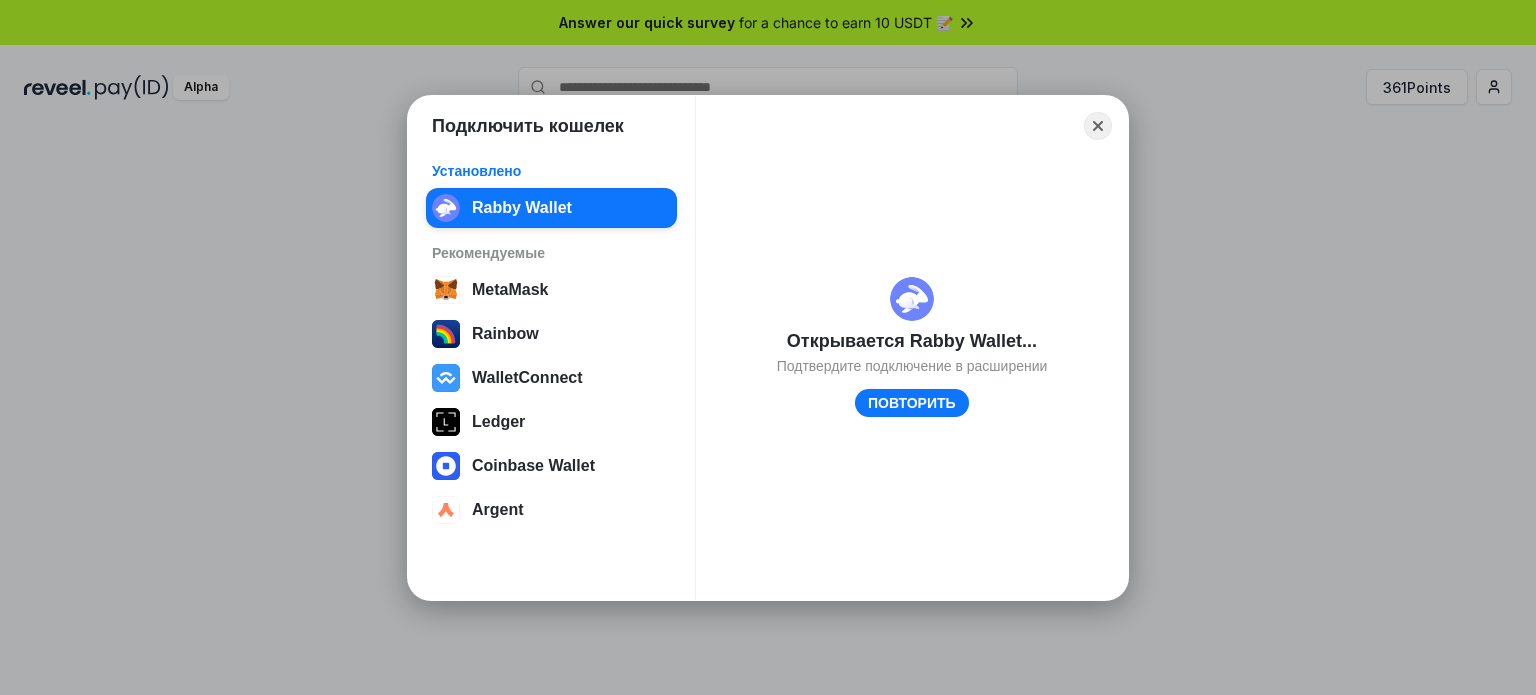 drag, startPoint x: 1038, startPoint y: 198, endPoint x: 1101, endPoint y: 202, distance: 63.126858 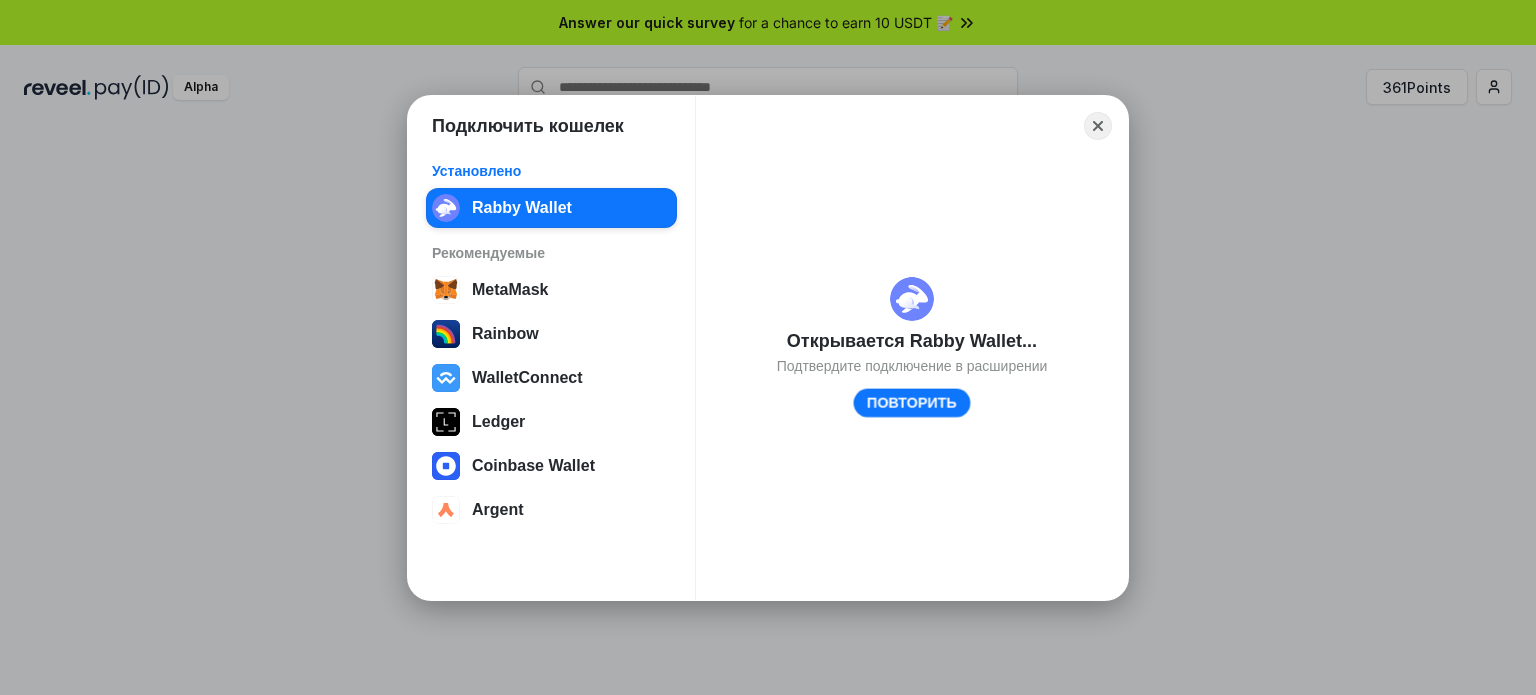 click on "ПОВТОРИТЬ" at bounding box center [912, 402] 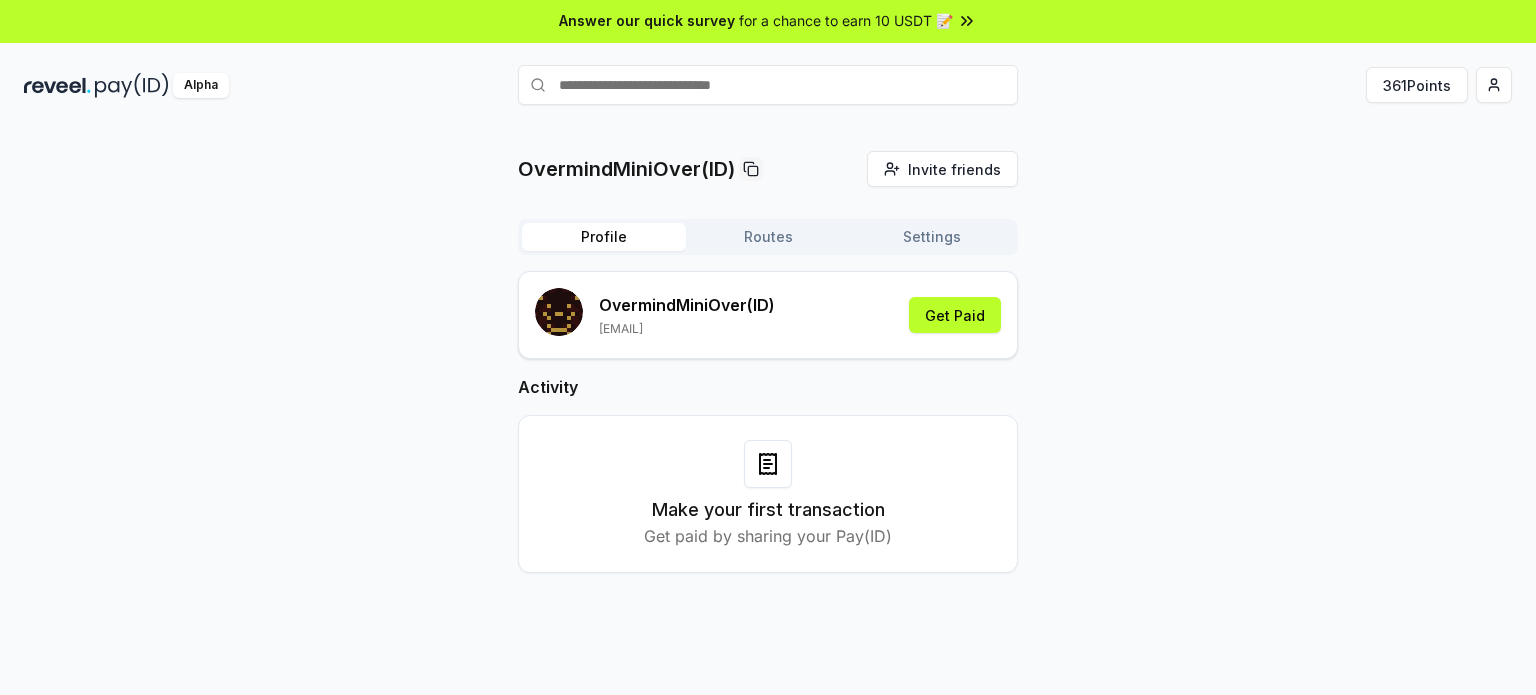 scroll, scrollTop: 0, scrollLeft: 0, axis: both 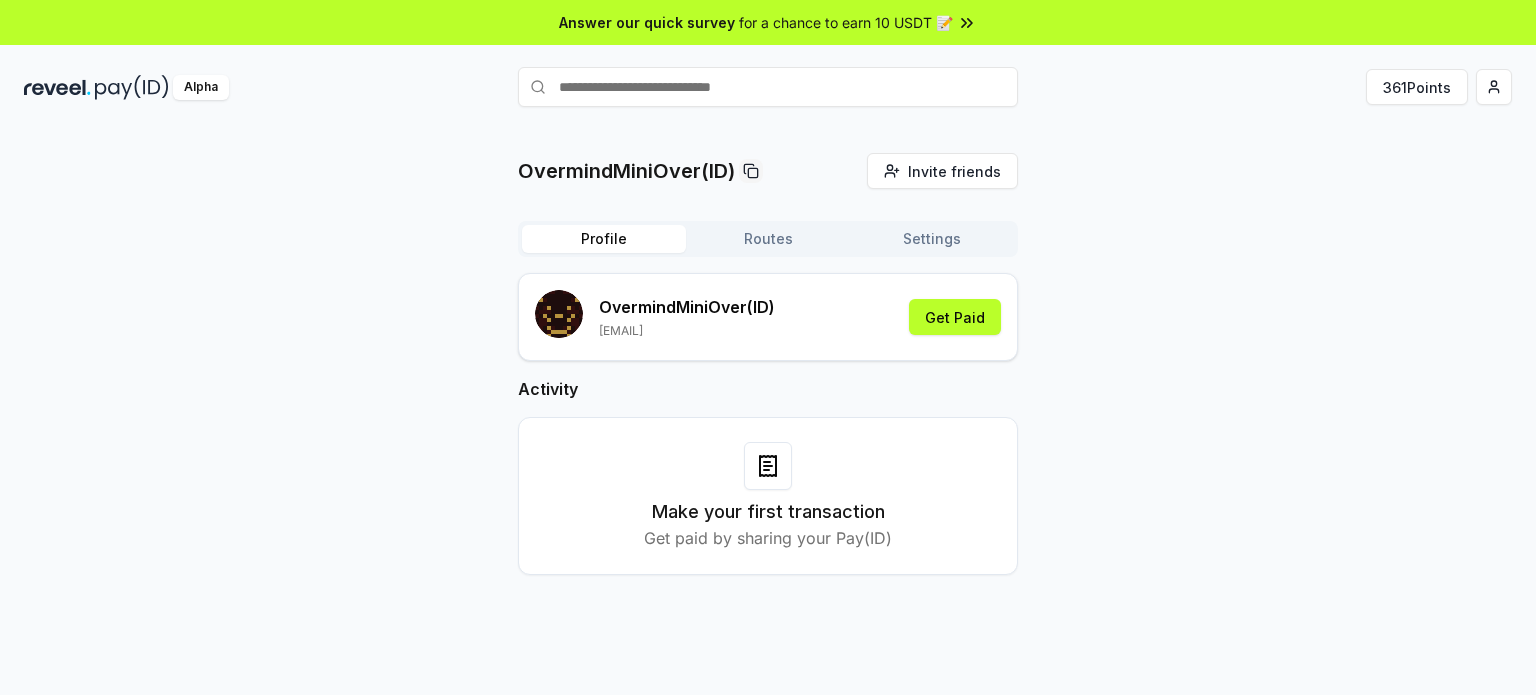 click on "Alpha   361  Points" at bounding box center (768, 87) 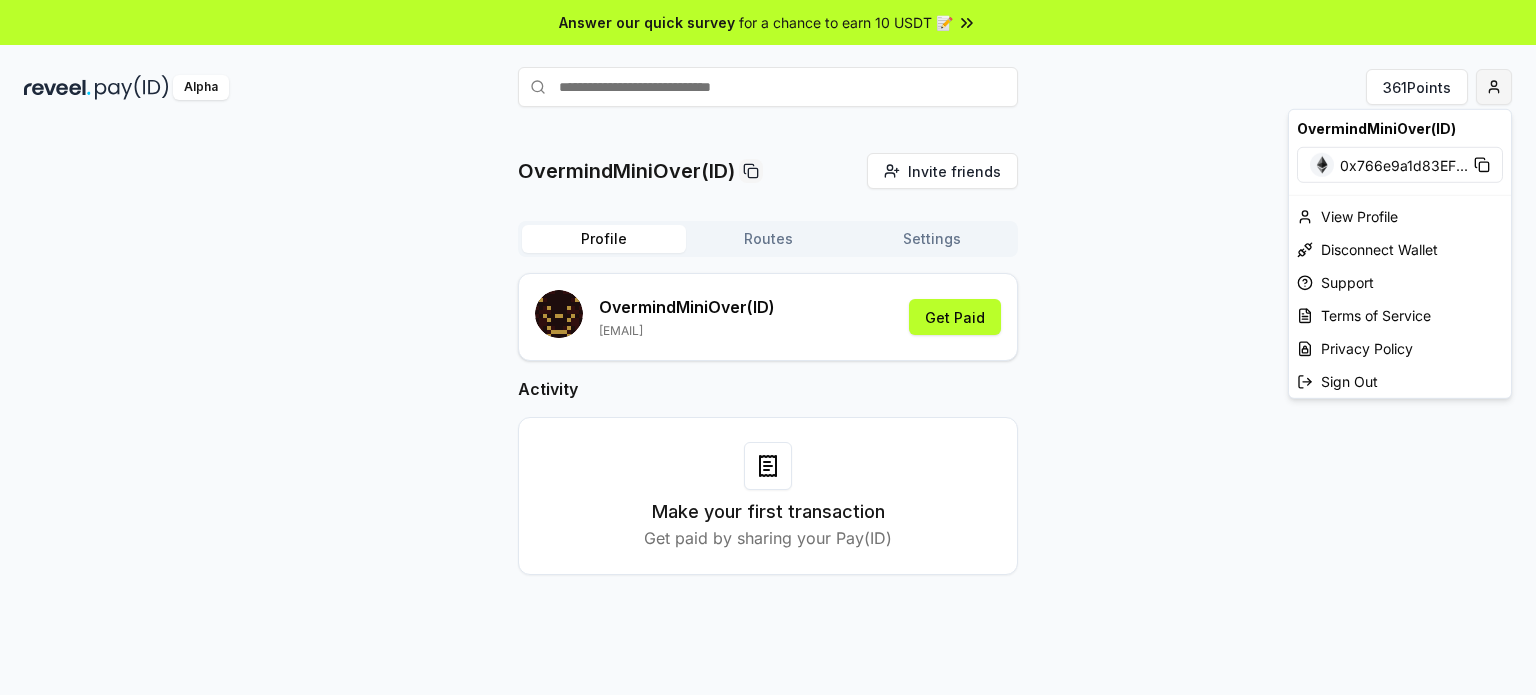 click on "Answer our quick survey for a chance to earn 10 USDT 📝 Alpha   361  Points OvermindMiniOver(ID) Invite friends Invite Profile Routes Settings OvermindMiniOver (ID) oleg26578@gmail.com Get Paid Activity Make your first transaction Get paid by sharing your Pay(ID) OvermindMiniOver(ID)   0x766e9a1d83EF ...     View Profile   Disconnect Wallet   Support   Terms of Service   Privacy Policy   Sign Out" at bounding box center (768, 347) 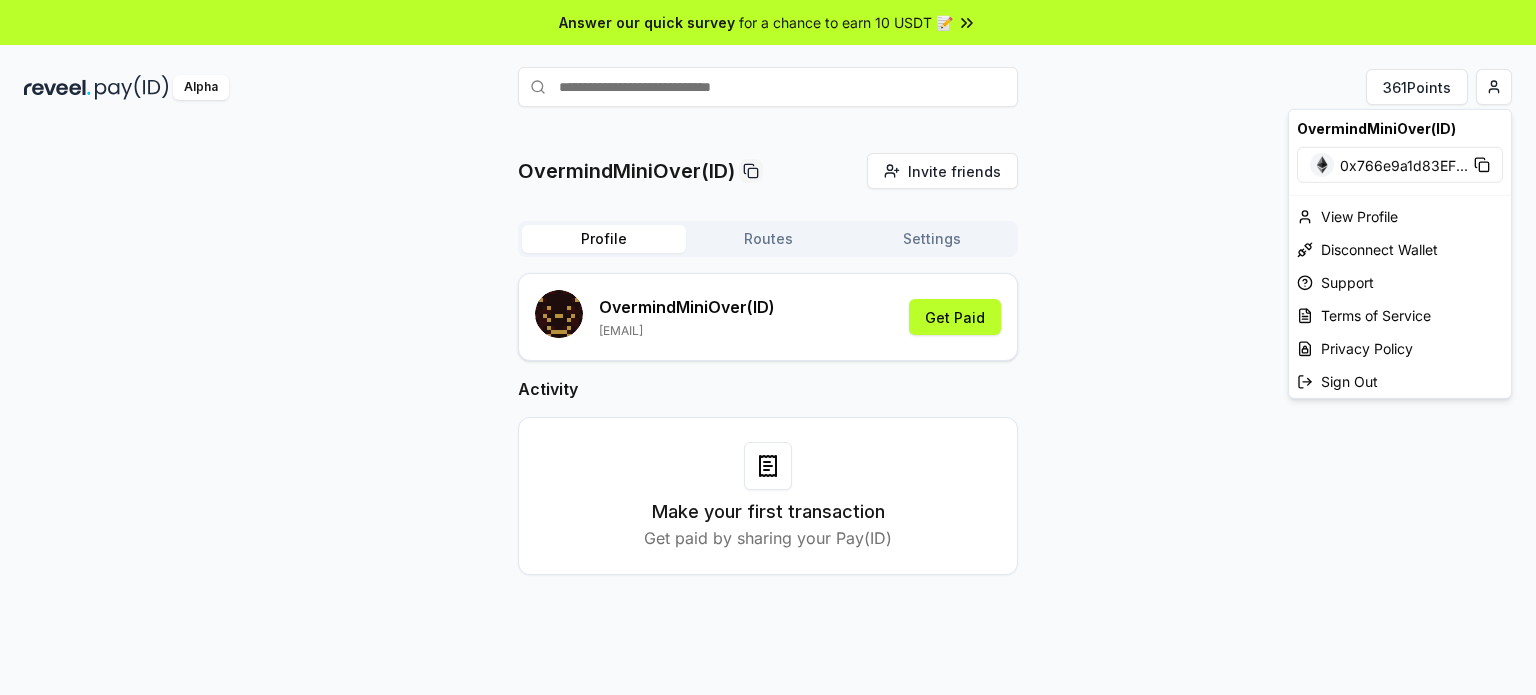 click on "0x766e9a1d83EF ..." at bounding box center [1404, 164] 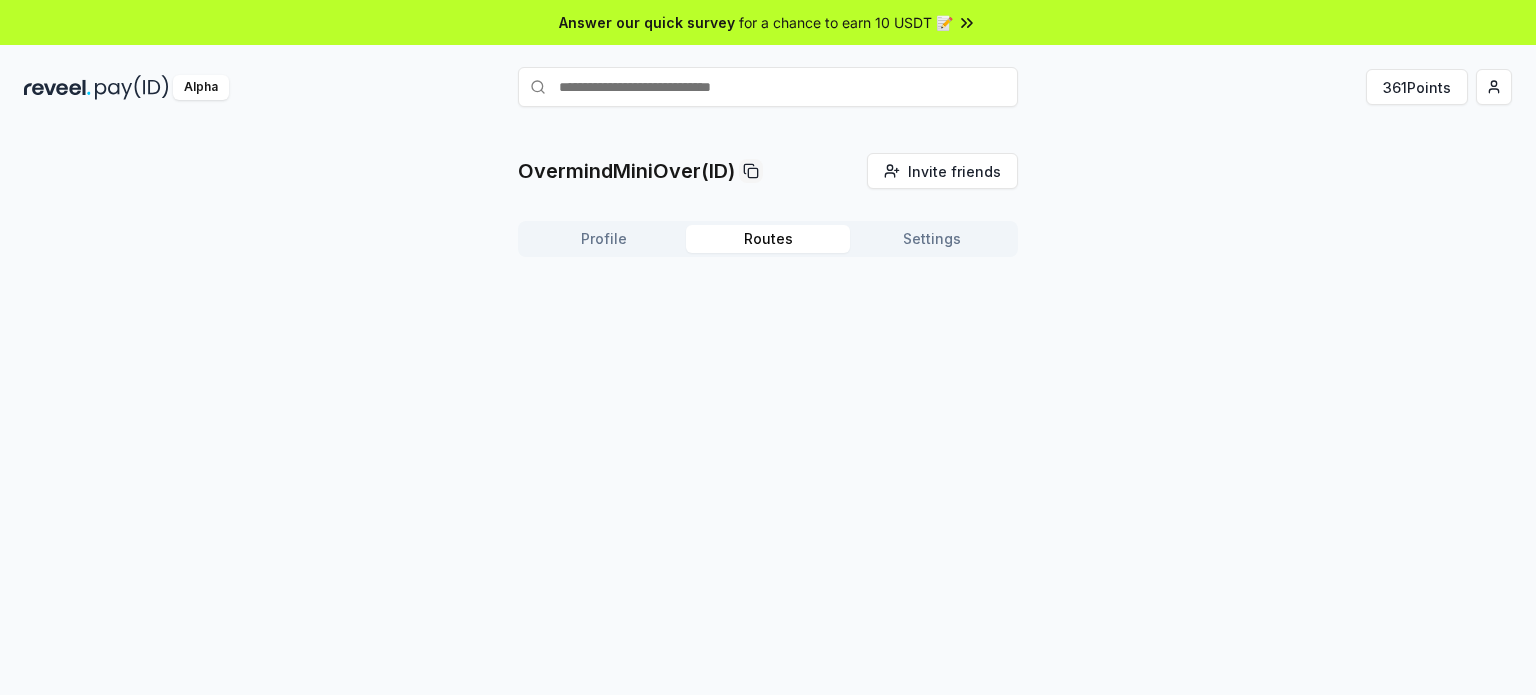 click on "Routes" at bounding box center (768, 239) 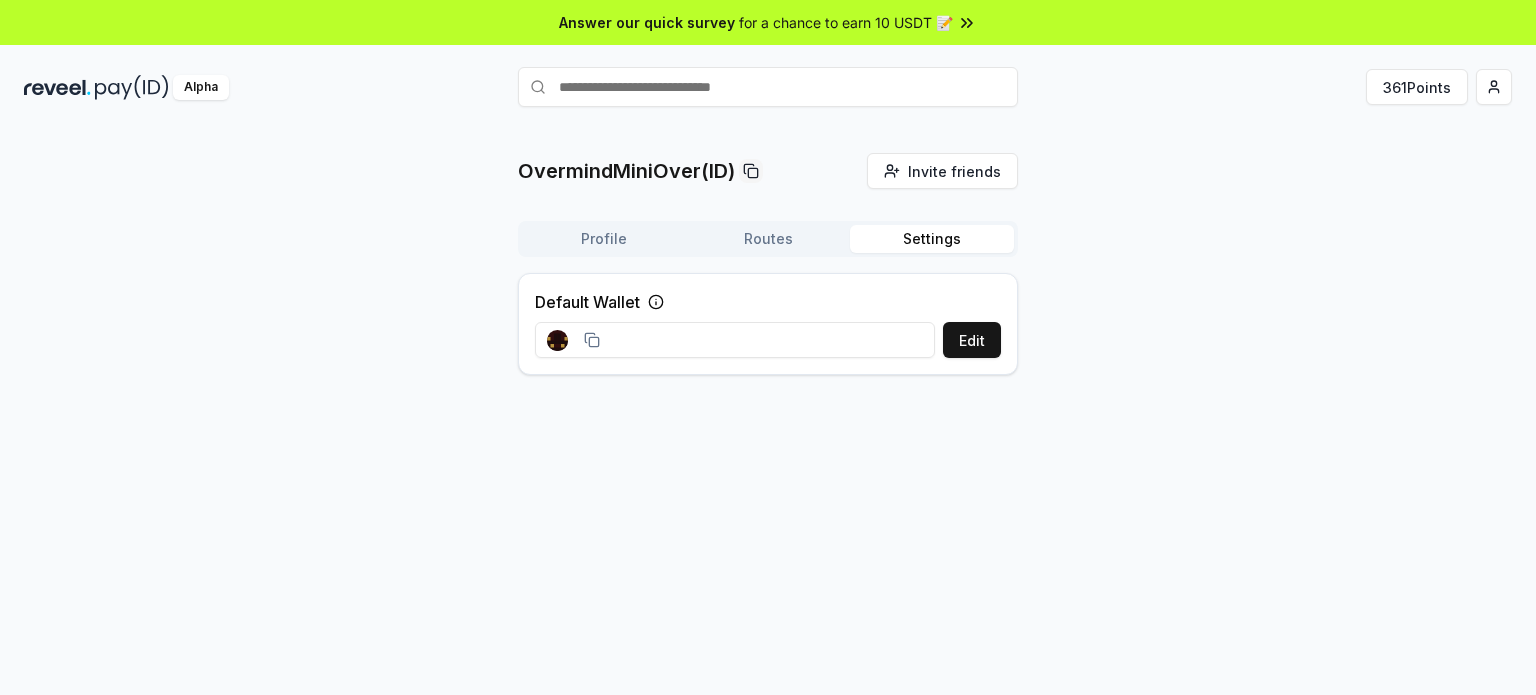 click on "Settings" at bounding box center (932, 239) 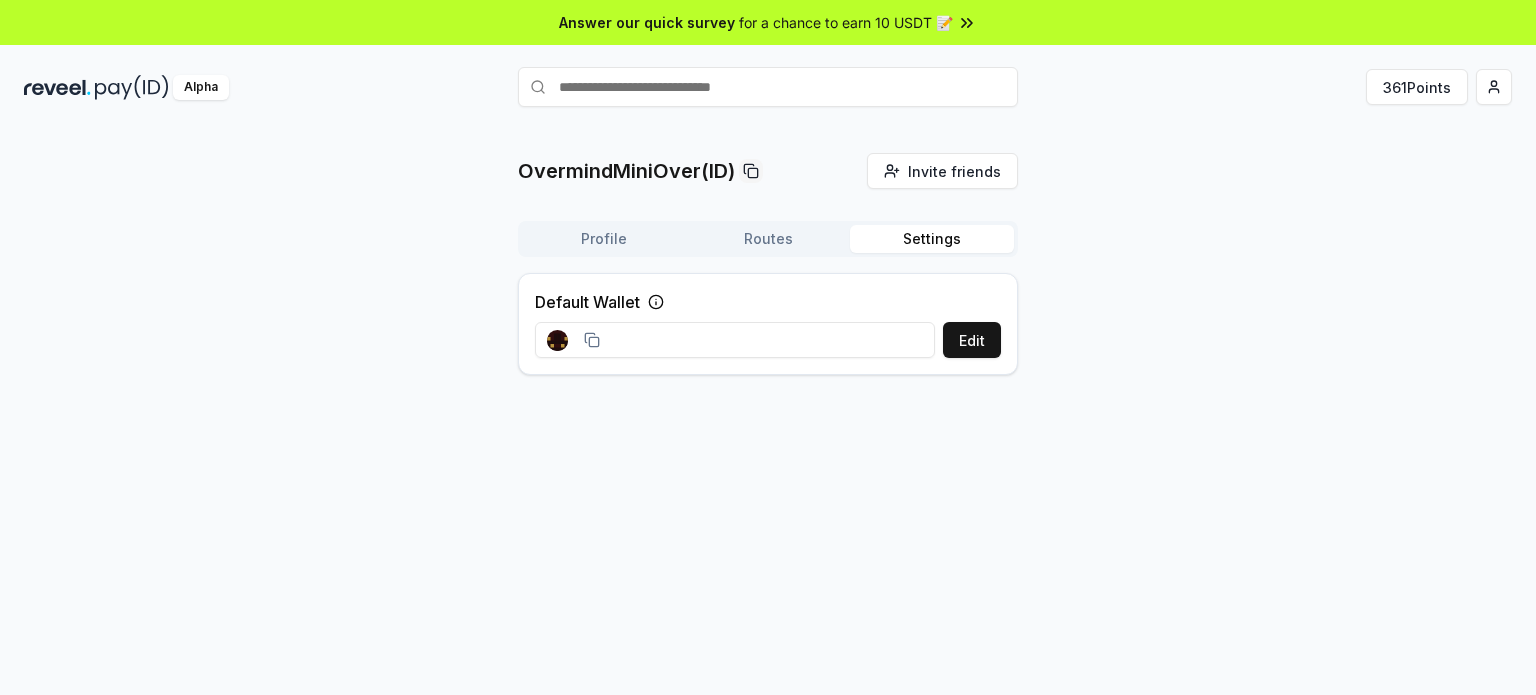 click on "Profile" at bounding box center [604, 239] 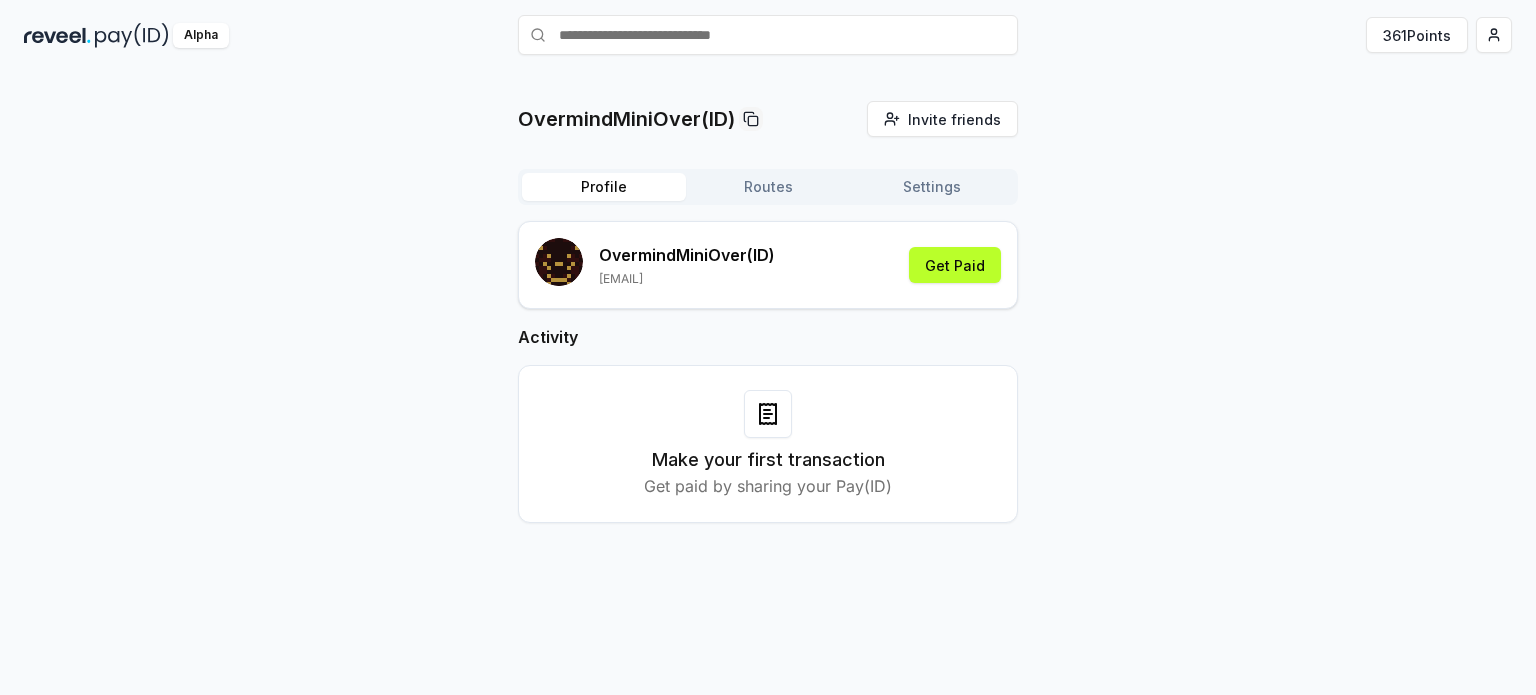 scroll, scrollTop: 56, scrollLeft: 0, axis: vertical 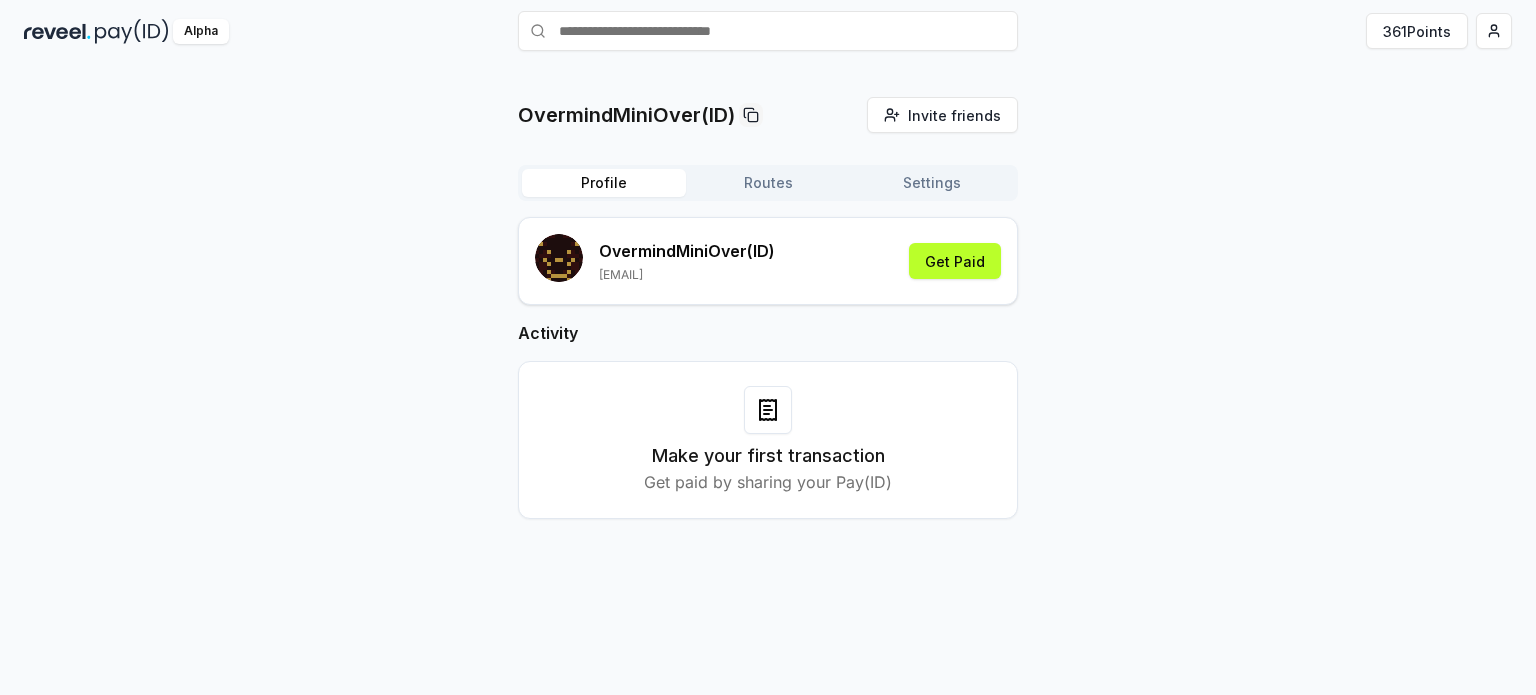 click 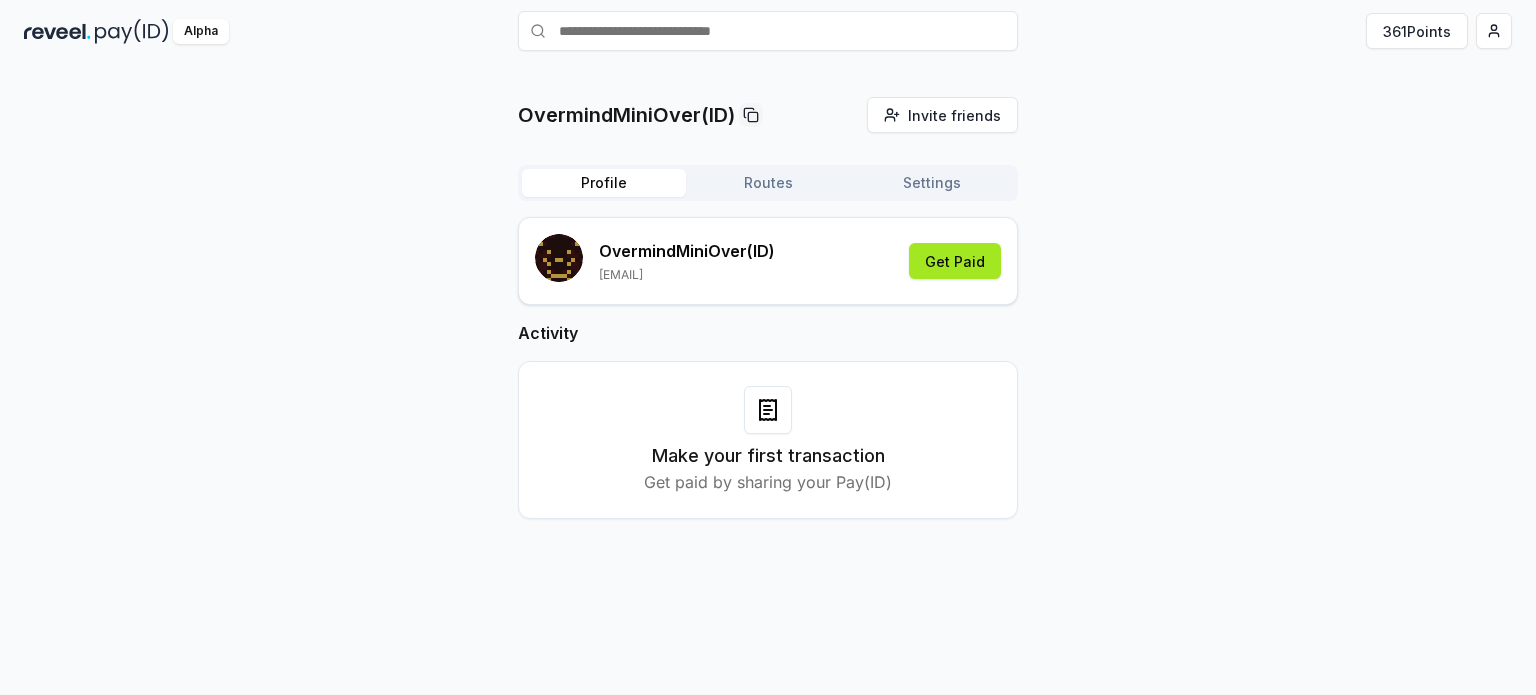 click on "Get Paid" at bounding box center (955, 261) 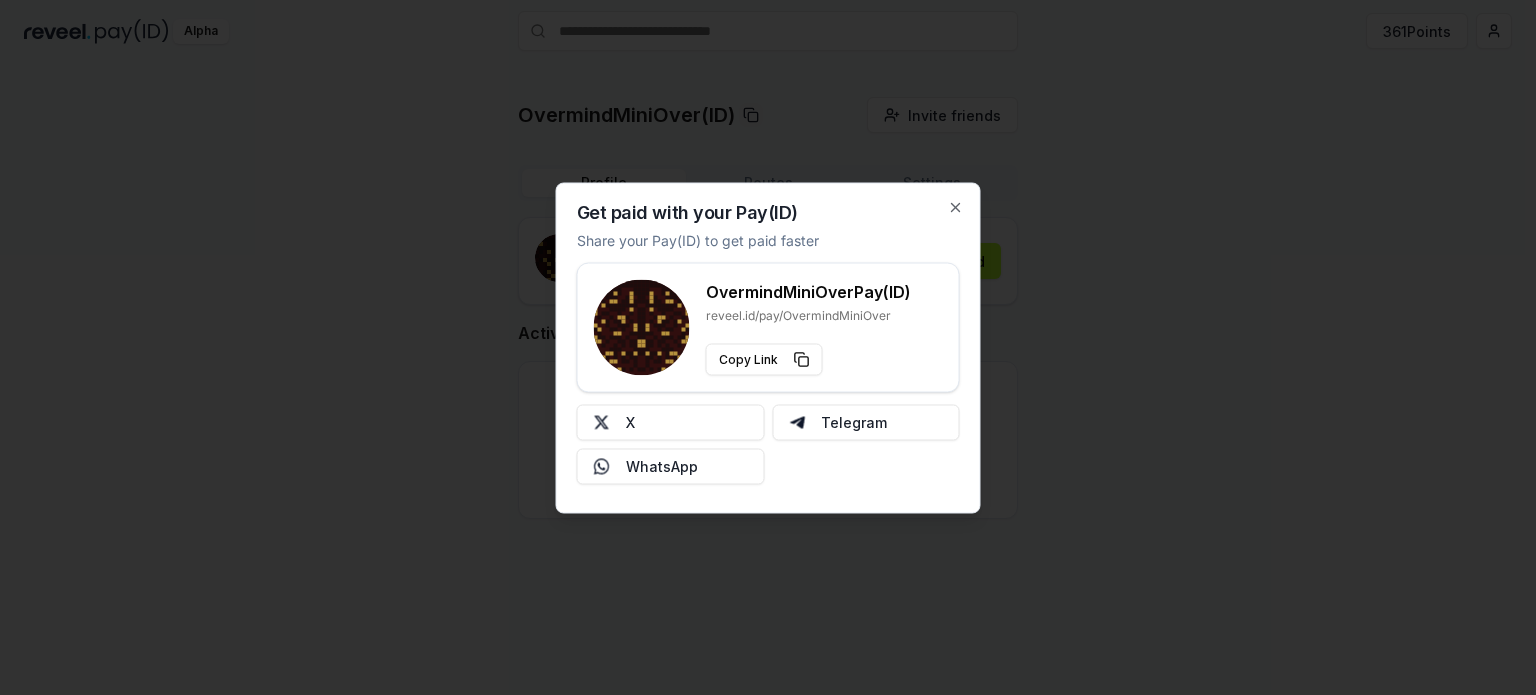 click at bounding box center [768, 347] 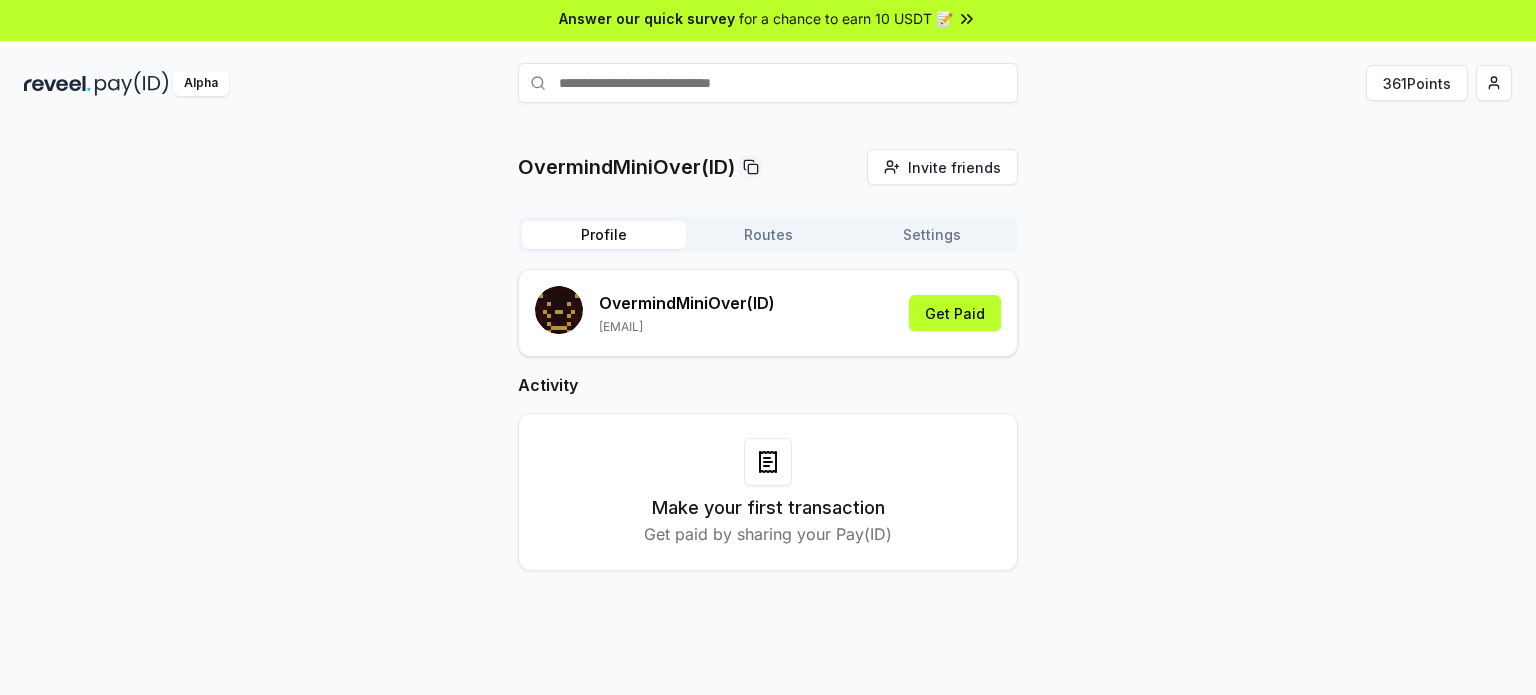 scroll, scrollTop: 0, scrollLeft: 0, axis: both 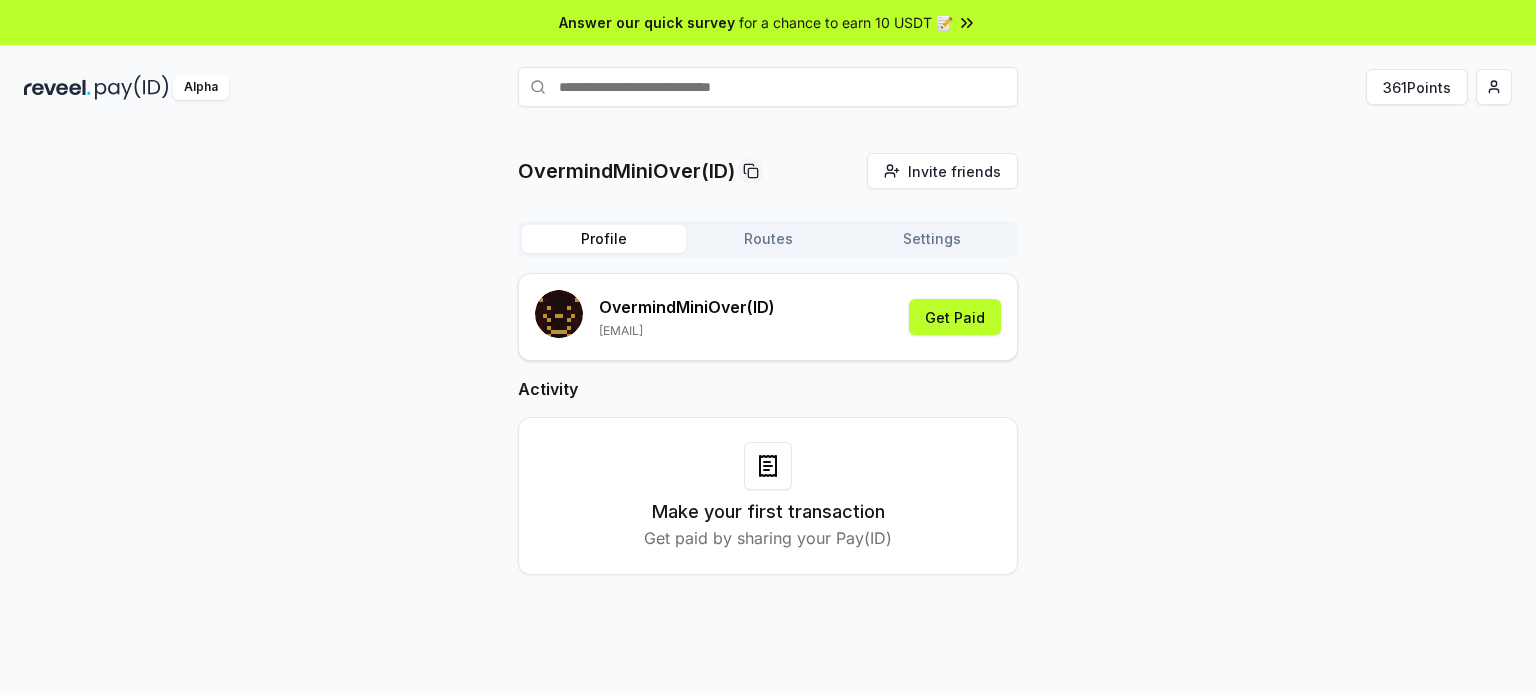 click 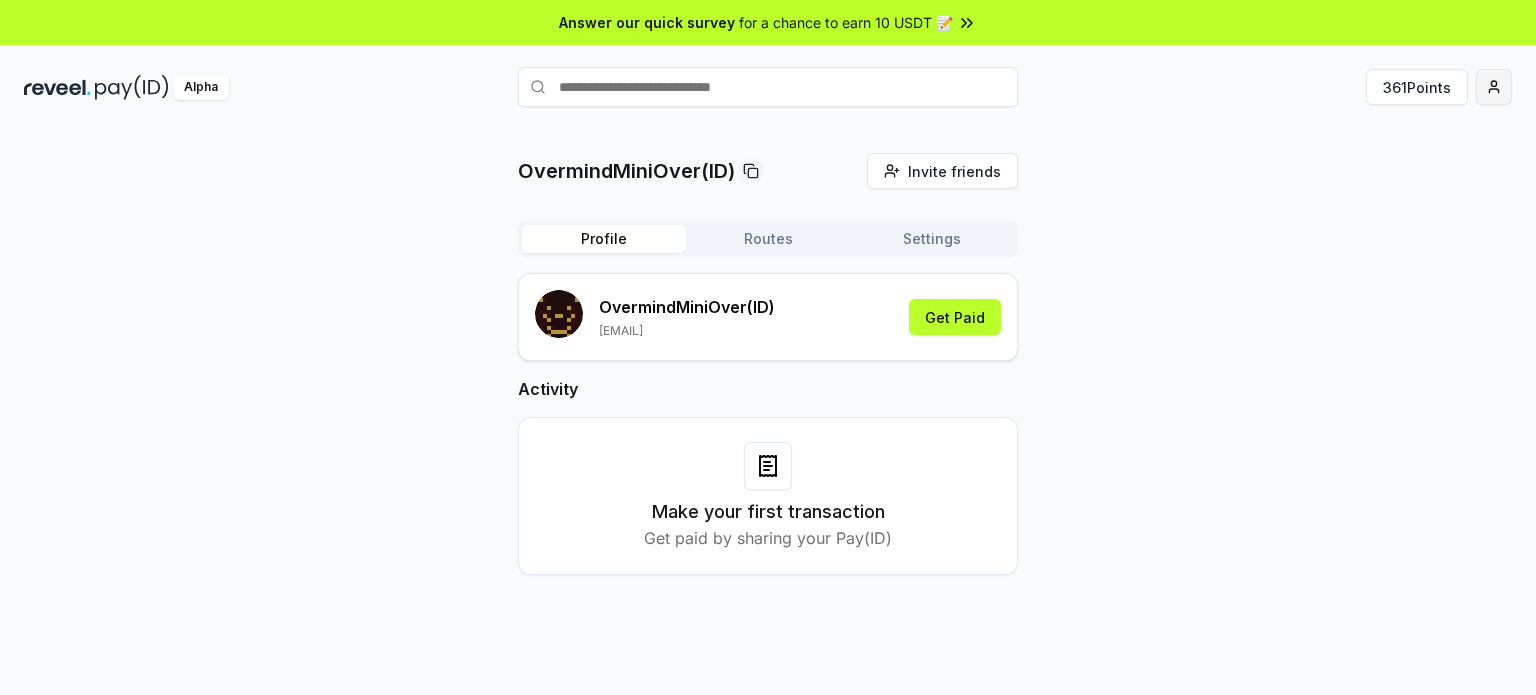 click on "Answer our quick survey for a chance to earn 10 USDT 📝 Alpha   361  Points OvermindMiniOver(ID) Invite friends Invite Profile Routes Settings OvermindMiniOver (ID) oleg26578@gmail.com Get Paid Activity Make your first transaction Get paid by sharing your Pay(ID)" at bounding box center [768, 347] 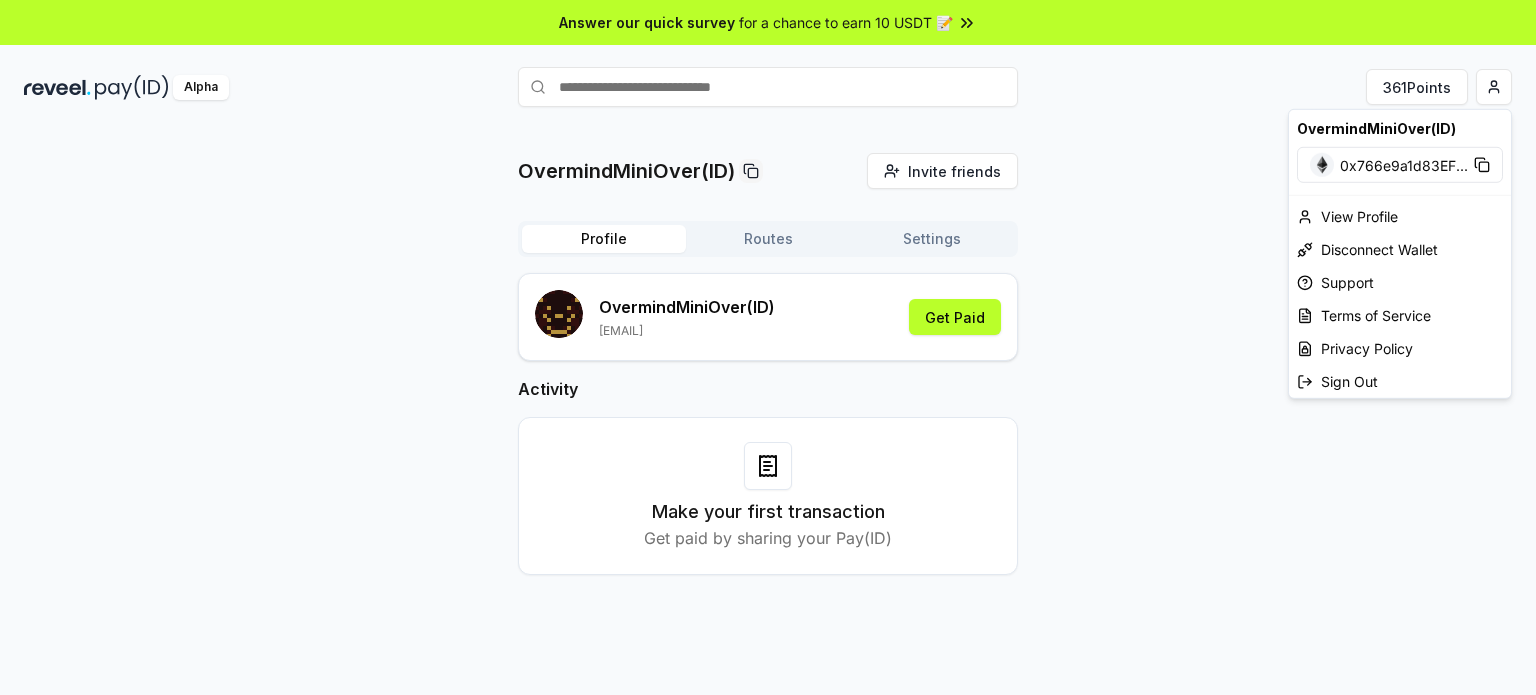 click at bounding box center [1322, 165] 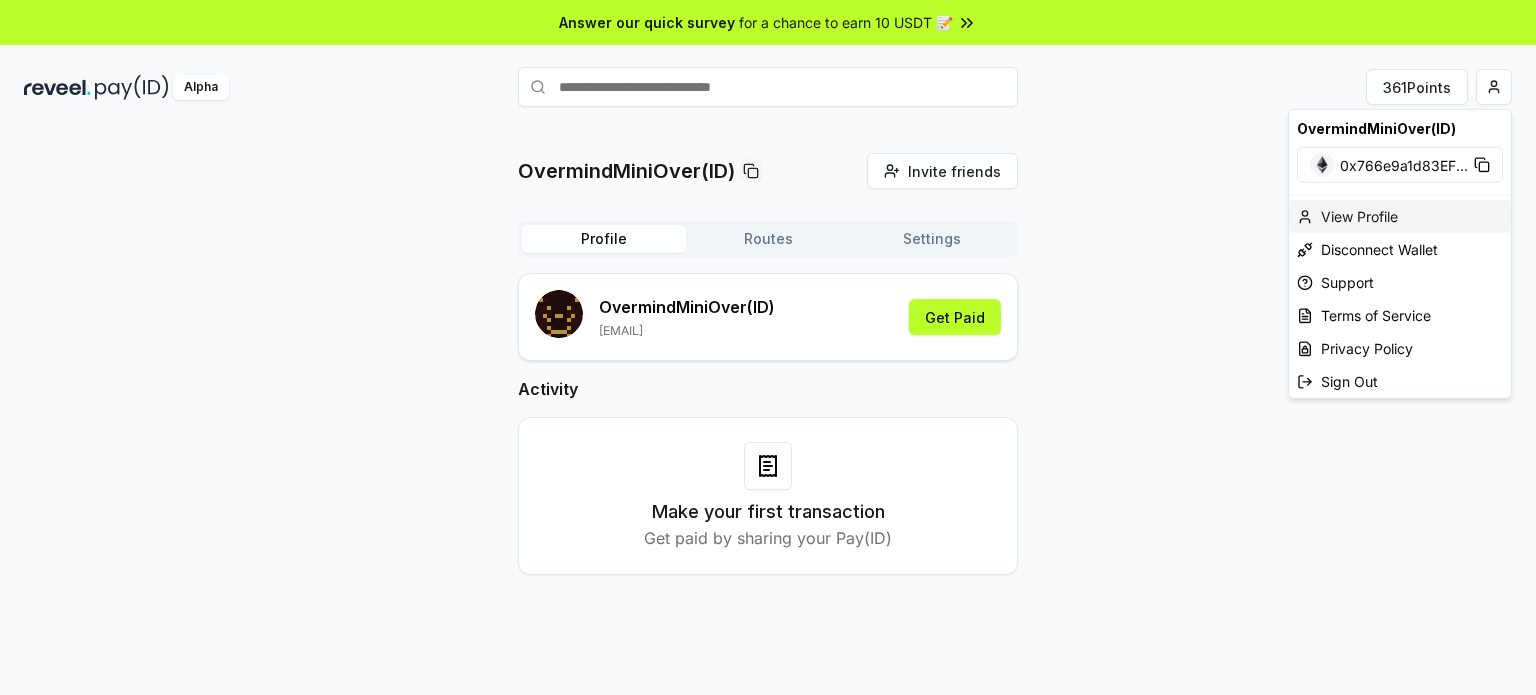 click on "View Profile" at bounding box center [1400, 216] 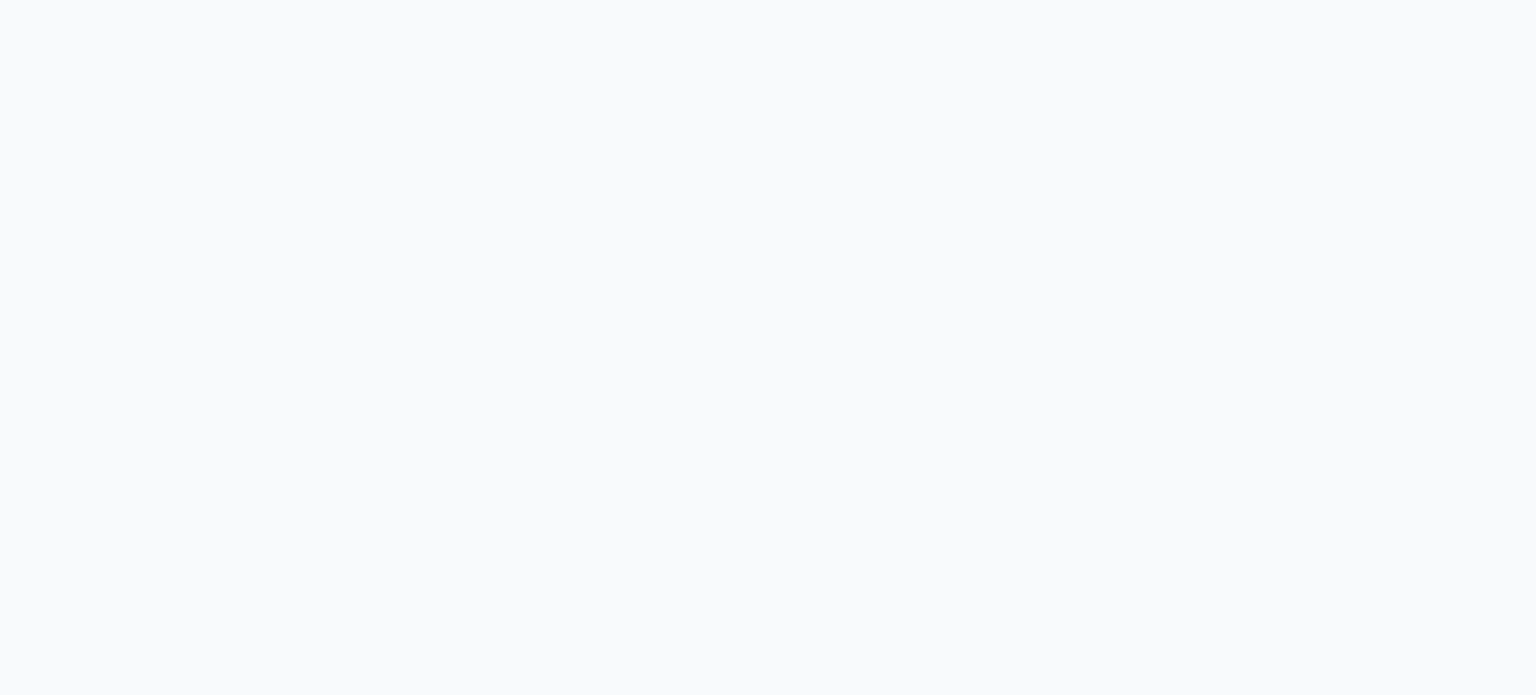 scroll, scrollTop: 0, scrollLeft: 0, axis: both 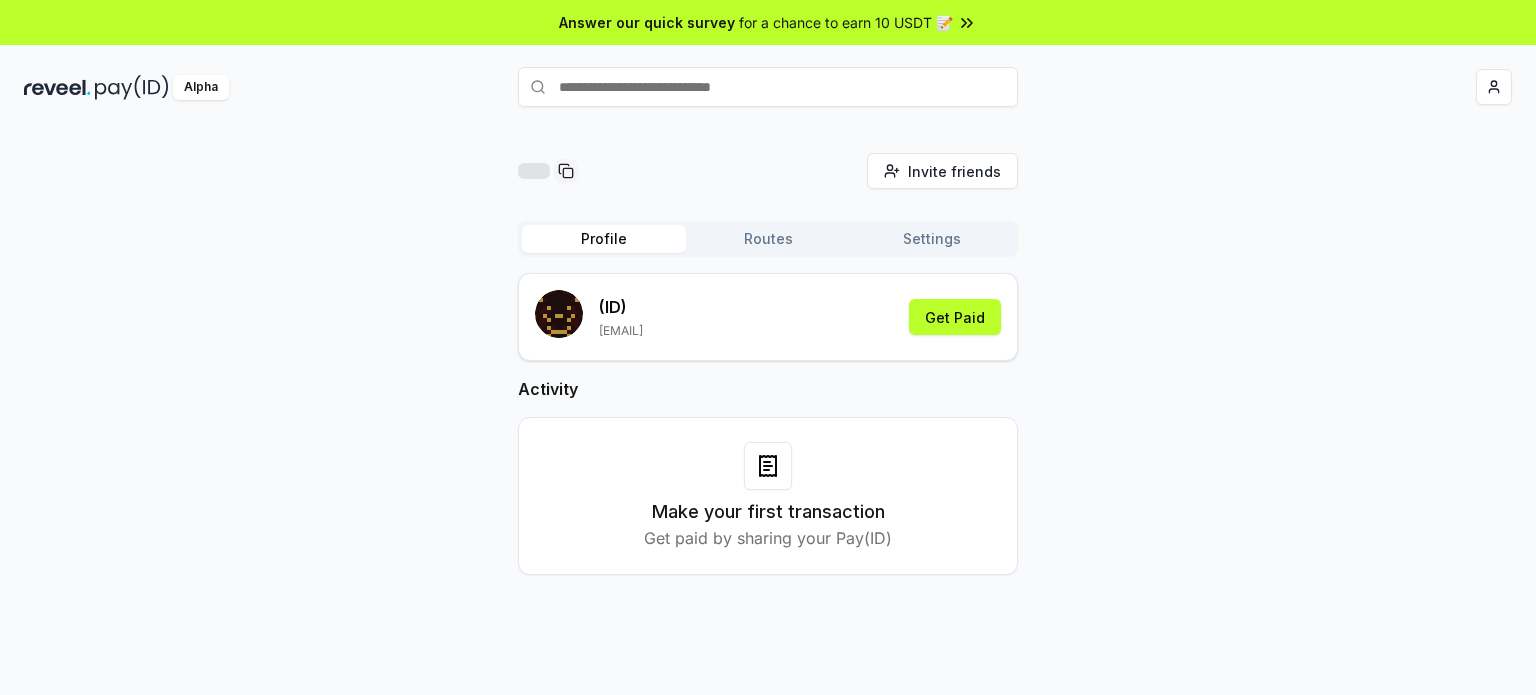 click at bounding box center (57, 87) 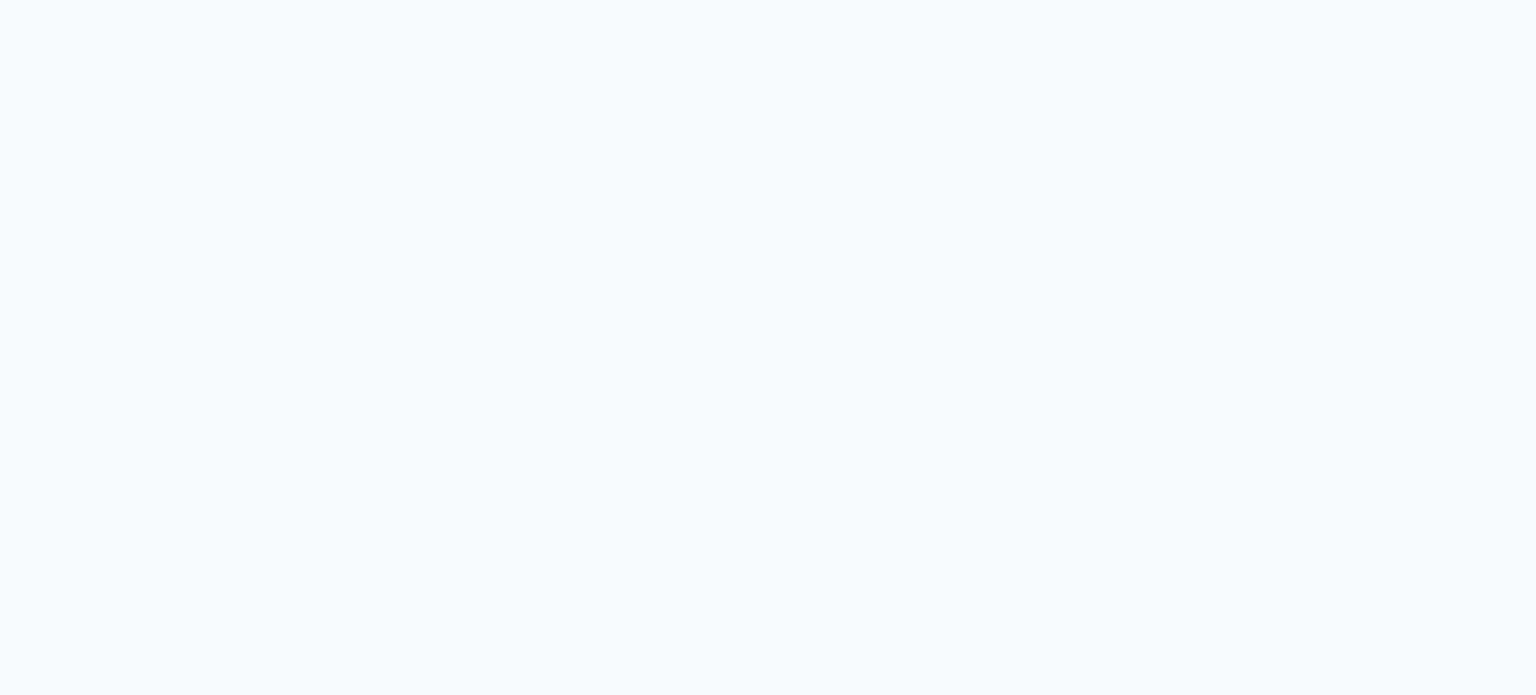 scroll, scrollTop: 0, scrollLeft: 0, axis: both 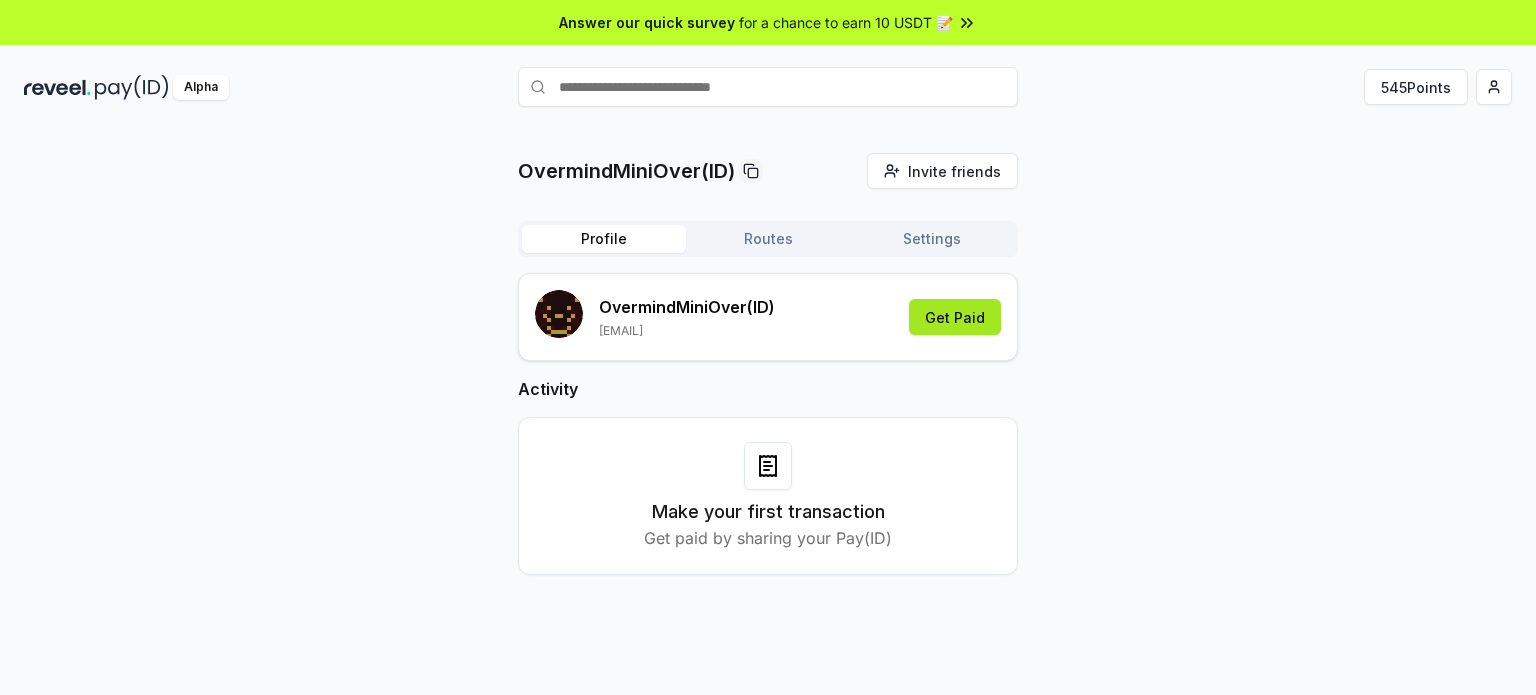 click on "Get Paid" at bounding box center (955, 317) 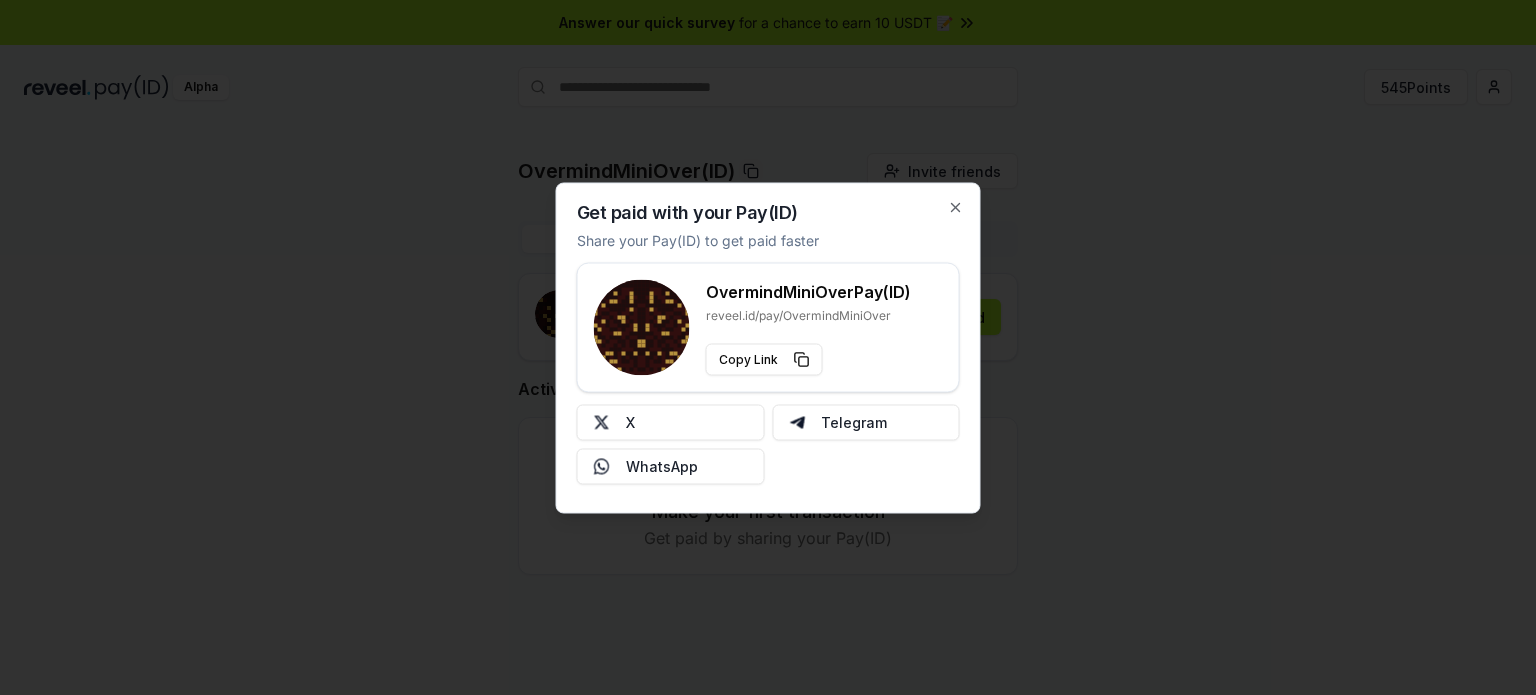 click at bounding box center [768, 347] 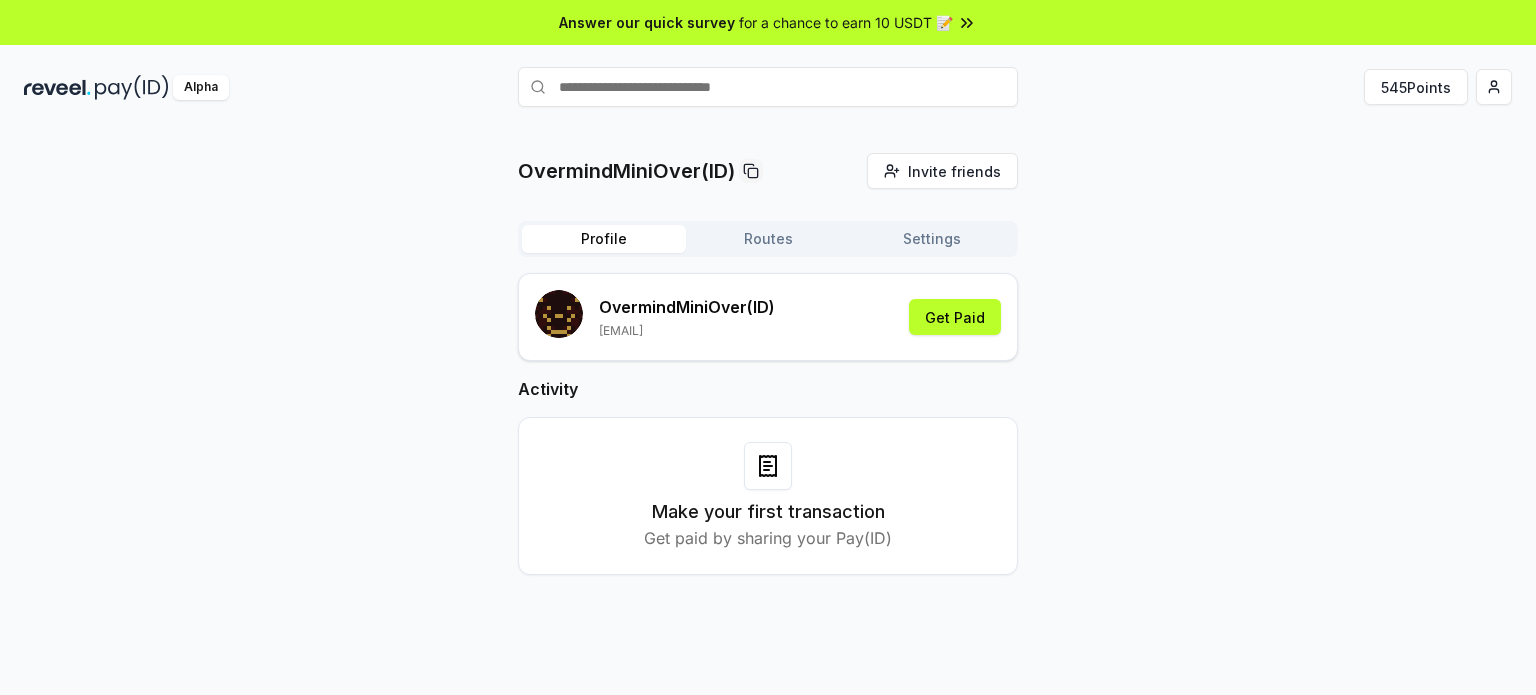 click on "Routes" at bounding box center [768, 239] 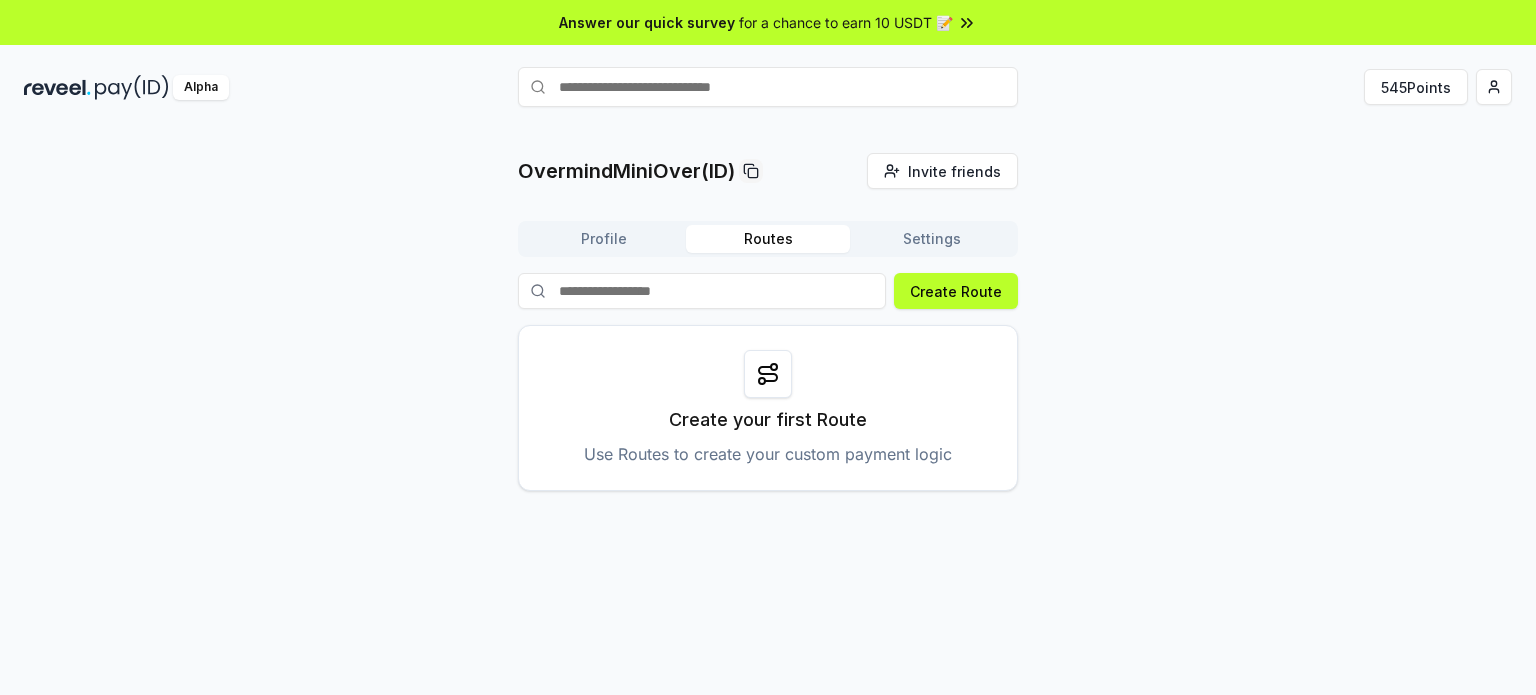 click on "Settings" at bounding box center [932, 239] 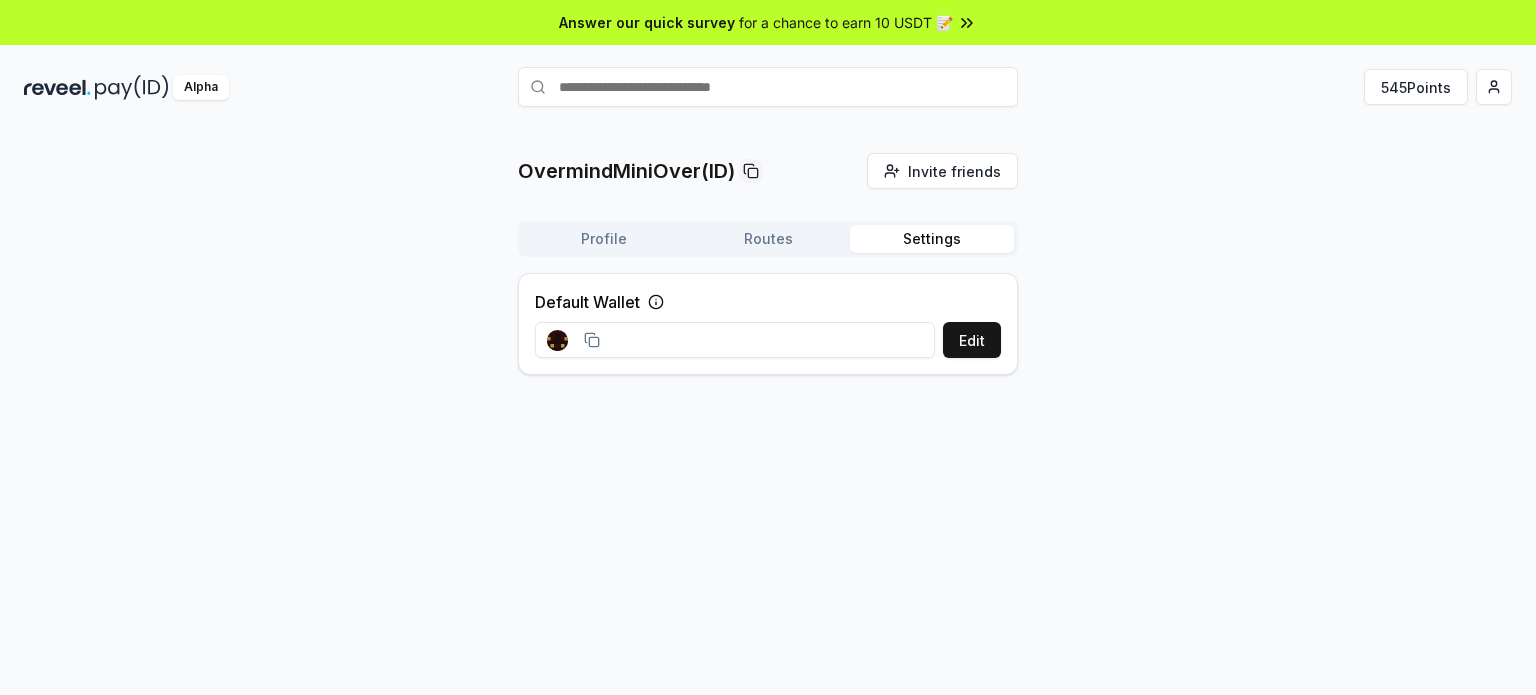 click at bounding box center [735, 340] 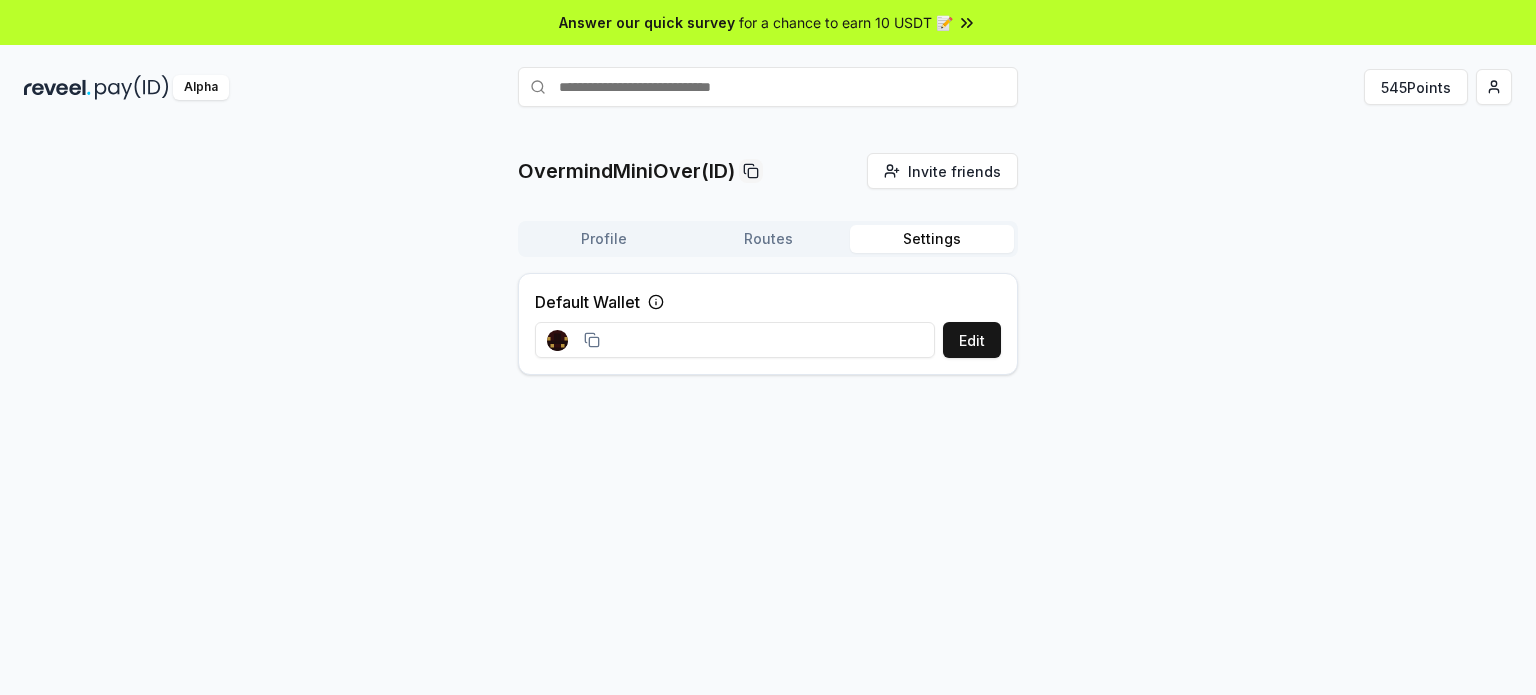 click 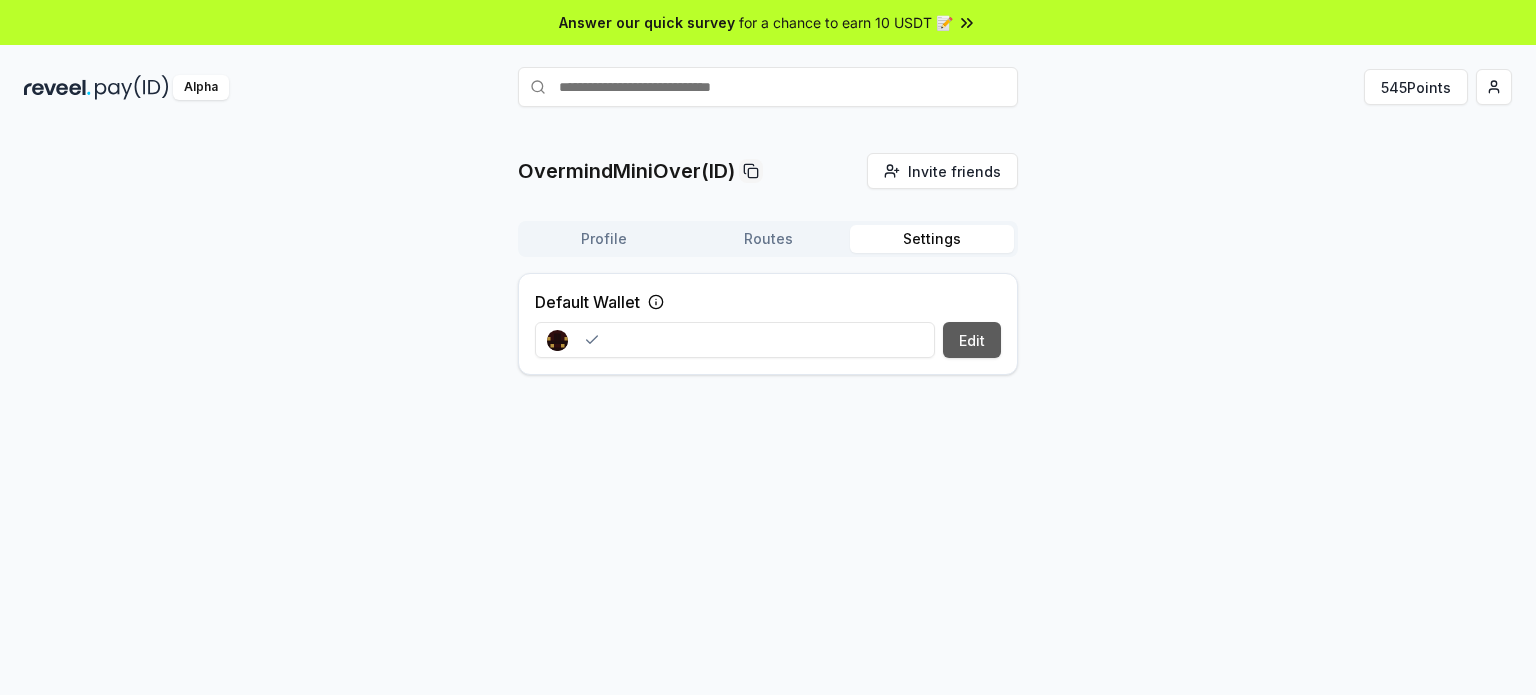 click on "Edit" at bounding box center [972, 340] 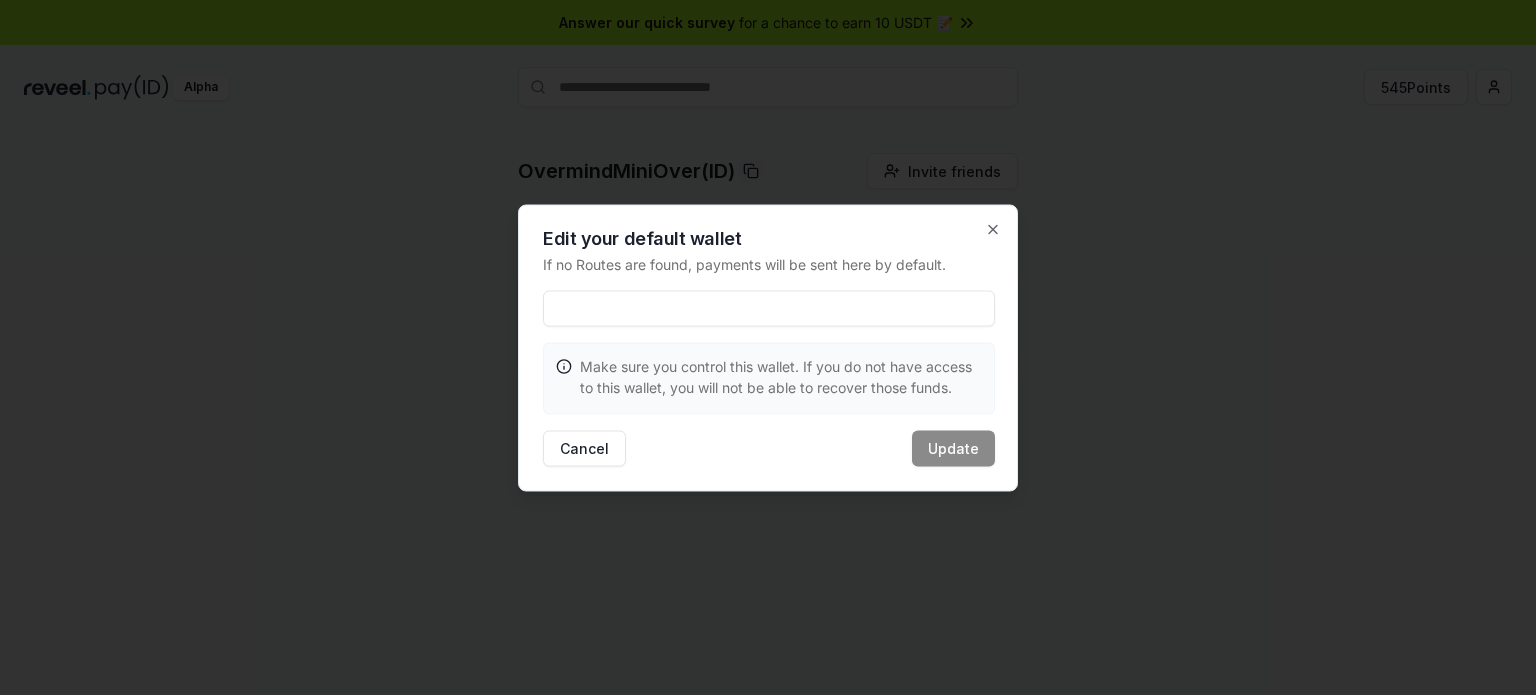 drag, startPoint x: 1080, startPoint y: 298, endPoint x: 1095, endPoint y: 294, distance: 15.524175 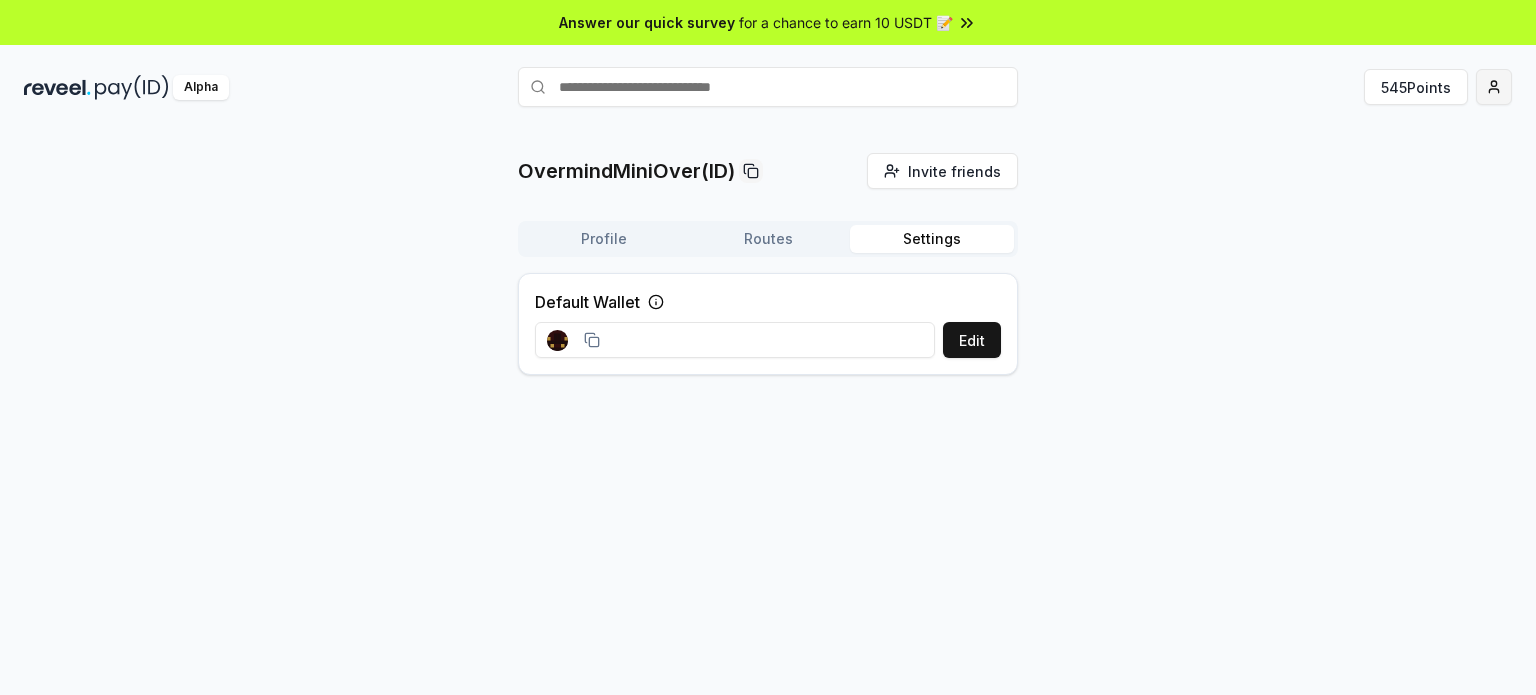 click on "Answer our quick survey for a chance to earn 10 USDT 📝 Alpha   545  Points OvermindMiniOver(ID) Invite friends Invite Profile Routes Settings Default Wallet Edit" at bounding box center [768, 347] 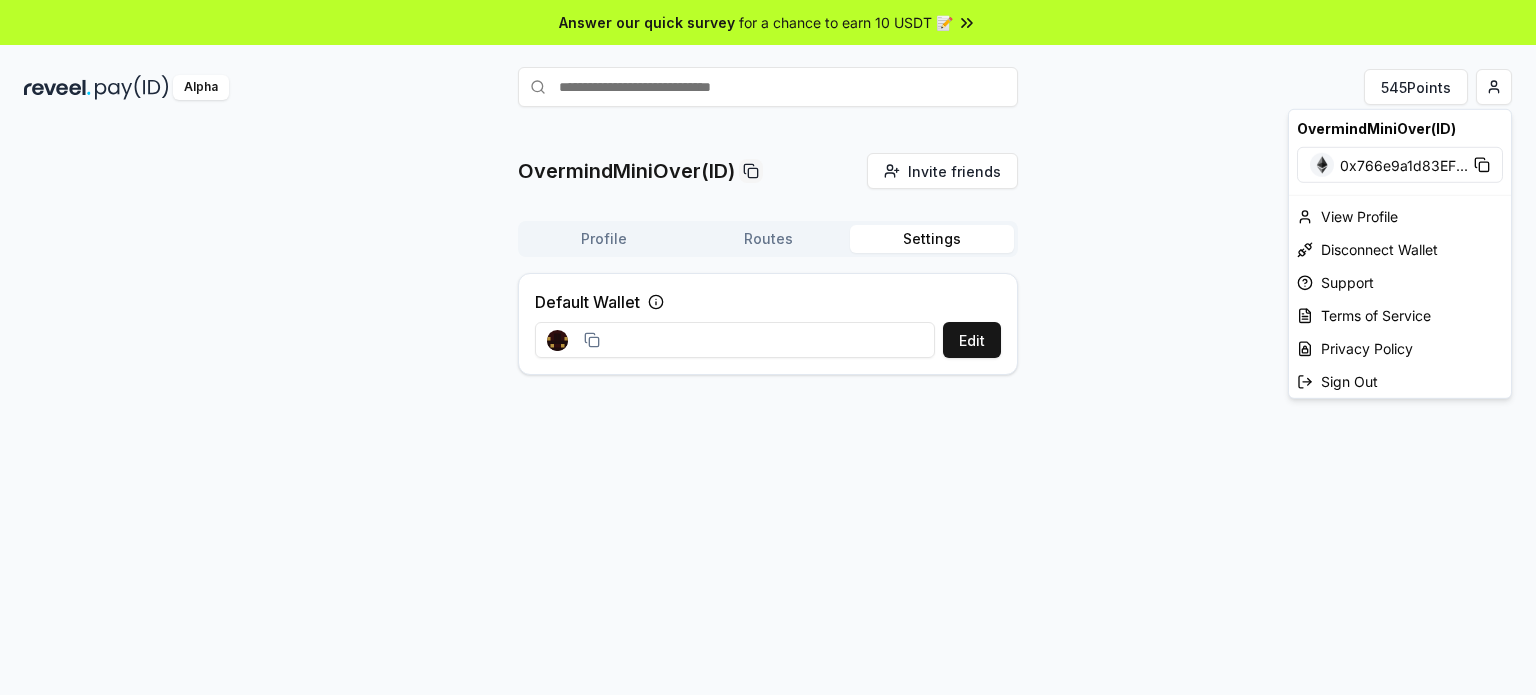 drag, startPoint x: 945, startPoint y: 491, endPoint x: 1146, endPoint y: 551, distance: 209.76416 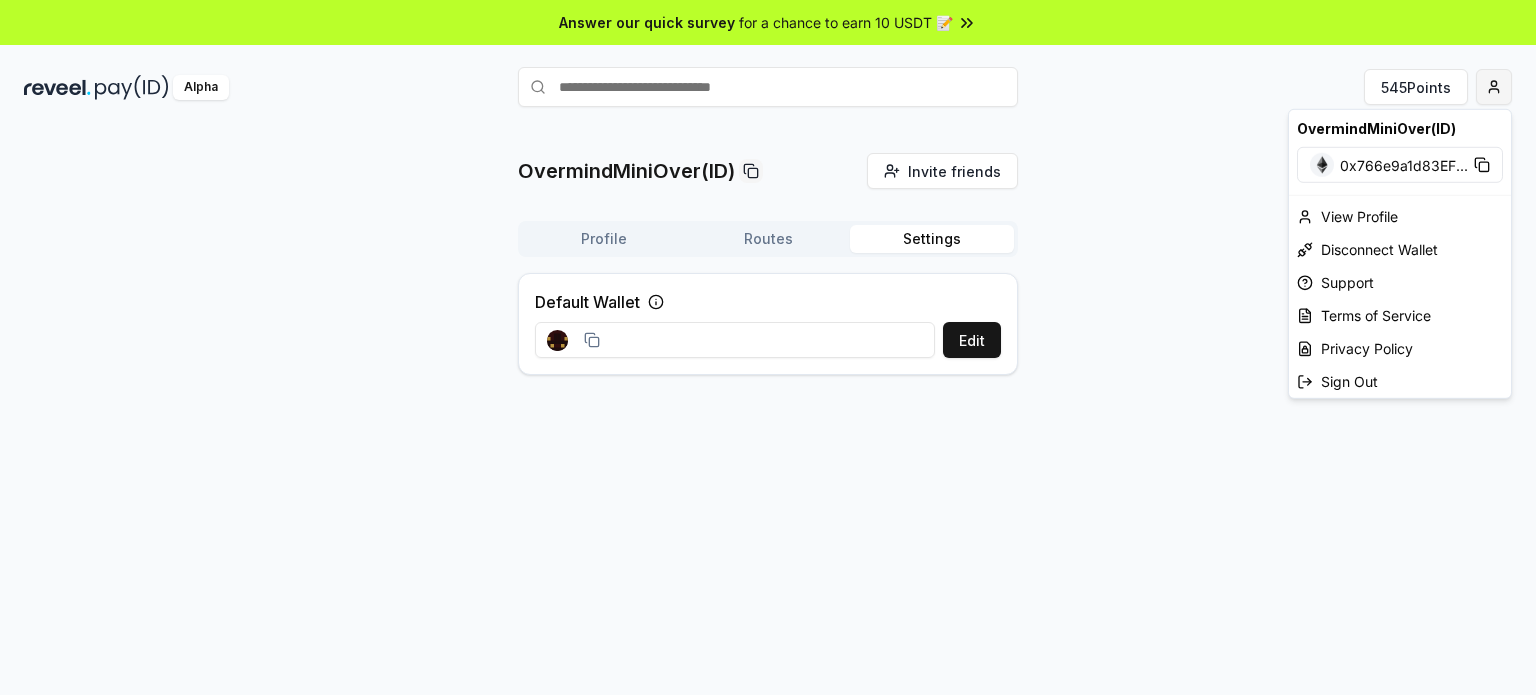 click on "Answer our quick survey for a chance to earn 10 USDT 📝 Alpha   545  Points OvermindMiniOver(ID) Invite friends Invite Profile Routes Settings Default Wallet Edit OvermindMiniOver(ID)   0x766e9a1d83EF ...     View Profile   Disconnect Wallet   Support   Terms of Service   Privacy Policy   Sign Out" at bounding box center [768, 347] 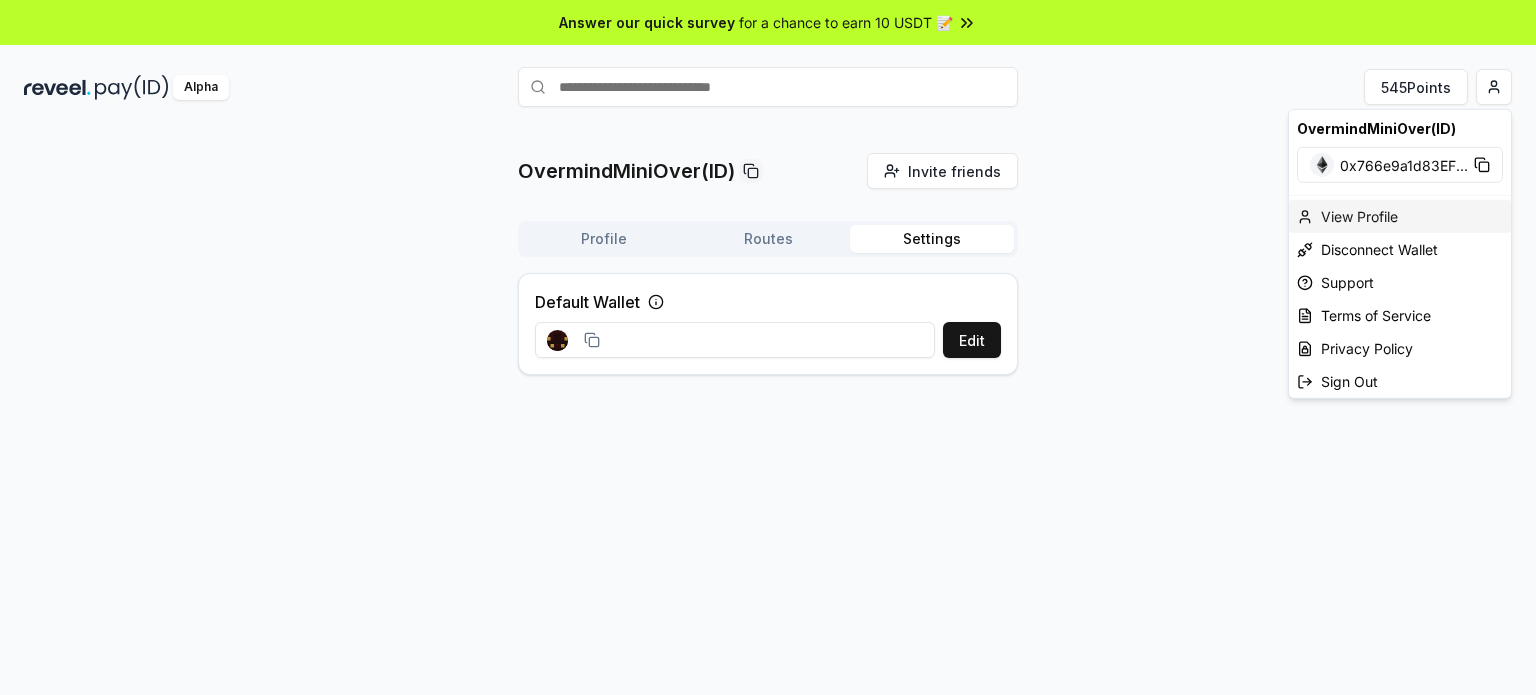 click on "View Profile" at bounding box center [1400, 216] 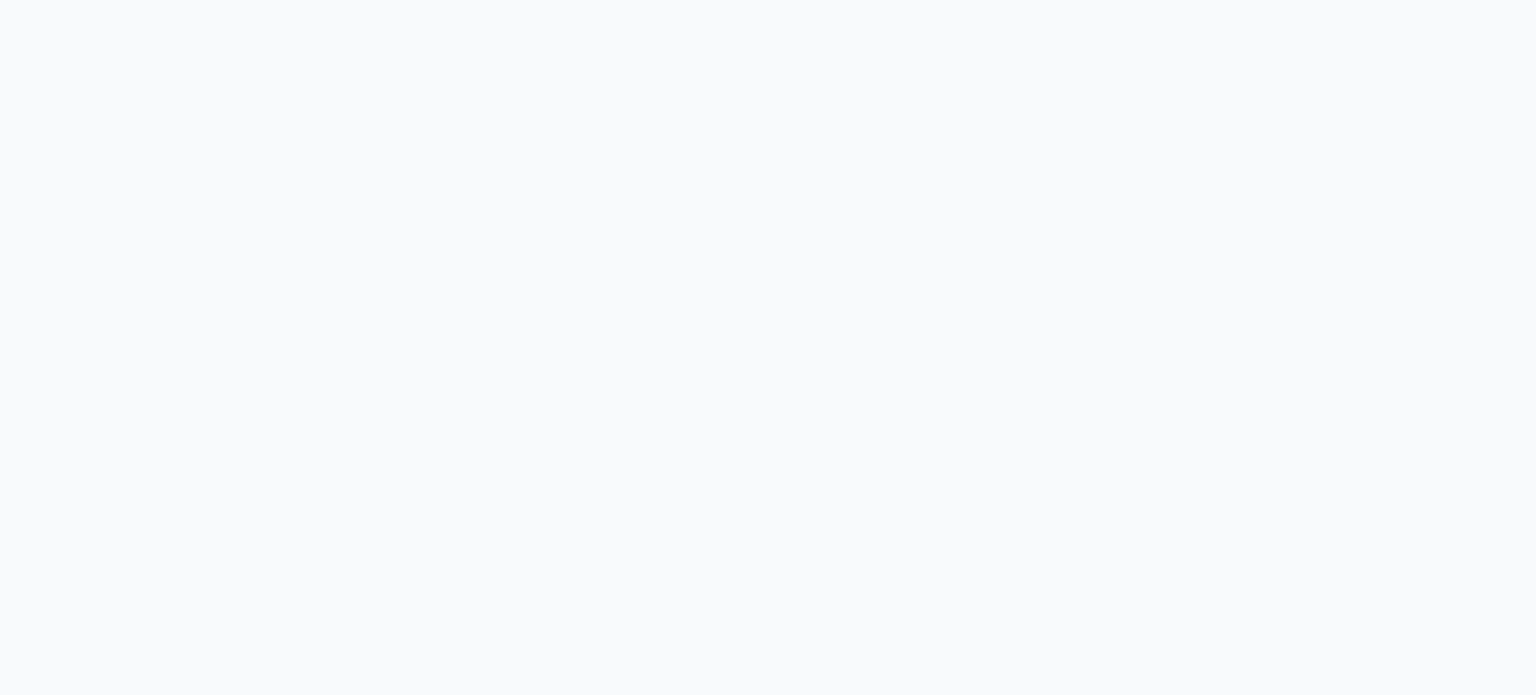 scroll, scrollTop: 0, scrollLeft: 0, axis: both 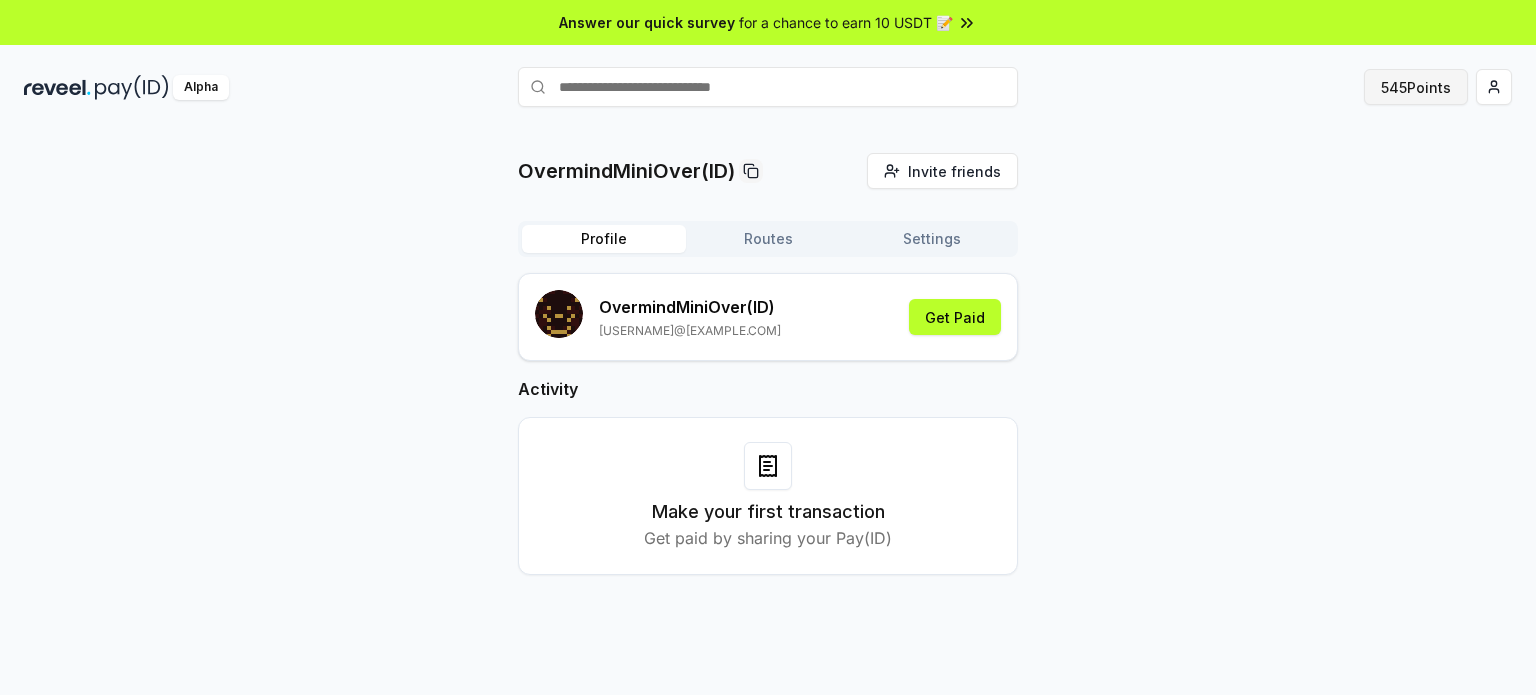 click on "545  Points" at bounding box center (1416, 87) 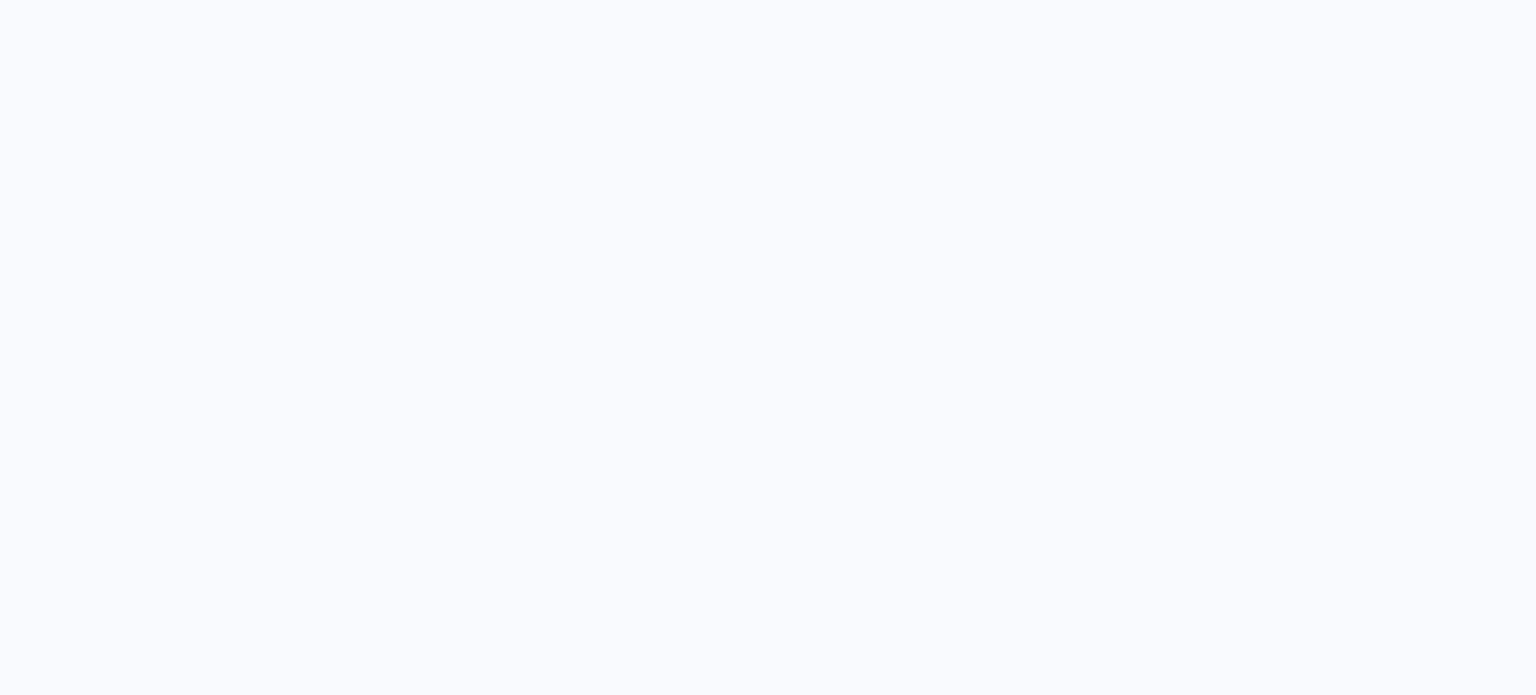 scroll, scrollTop: 0, scrollLeft: 0, axis: both 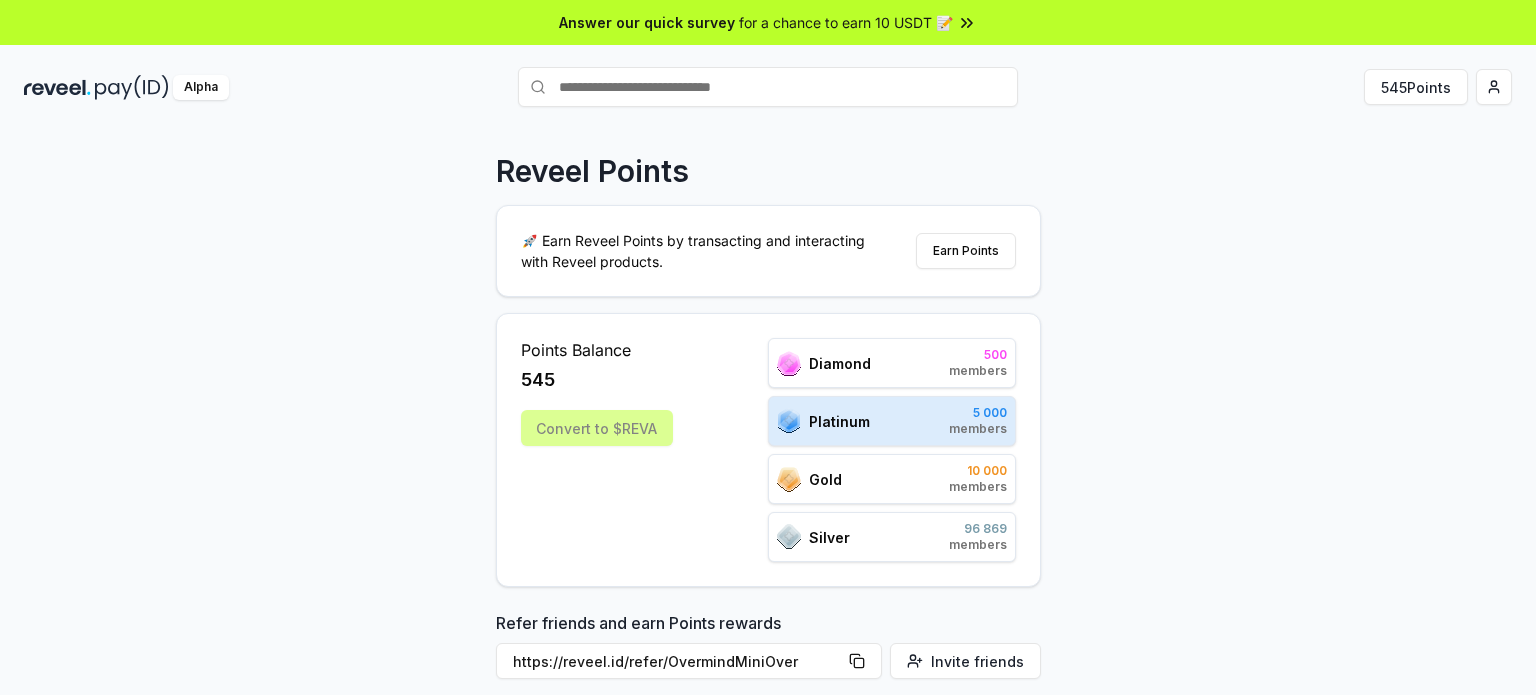 click on "Convert to $REVA" at bounding box center (597, 428) 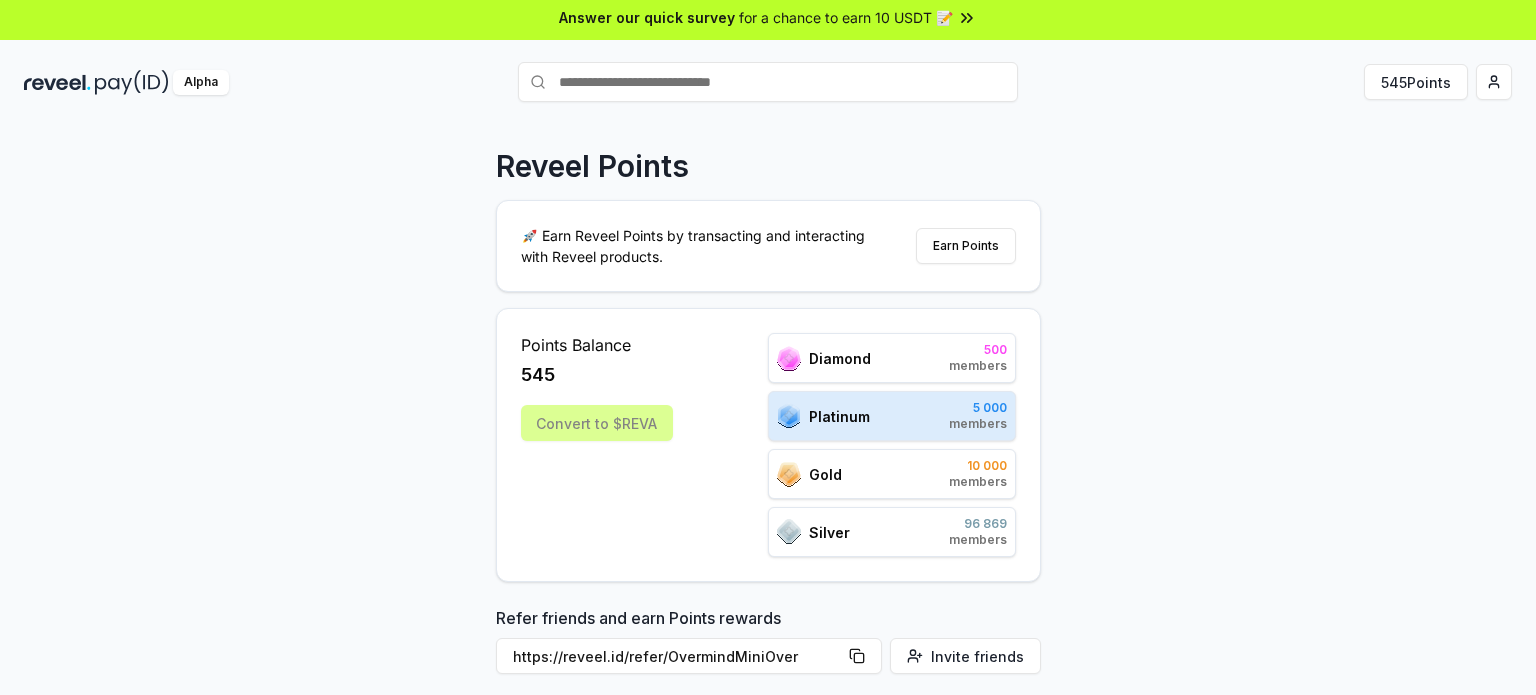 scroll, scrollTop: 0, scrollLeft: 0, axis: both 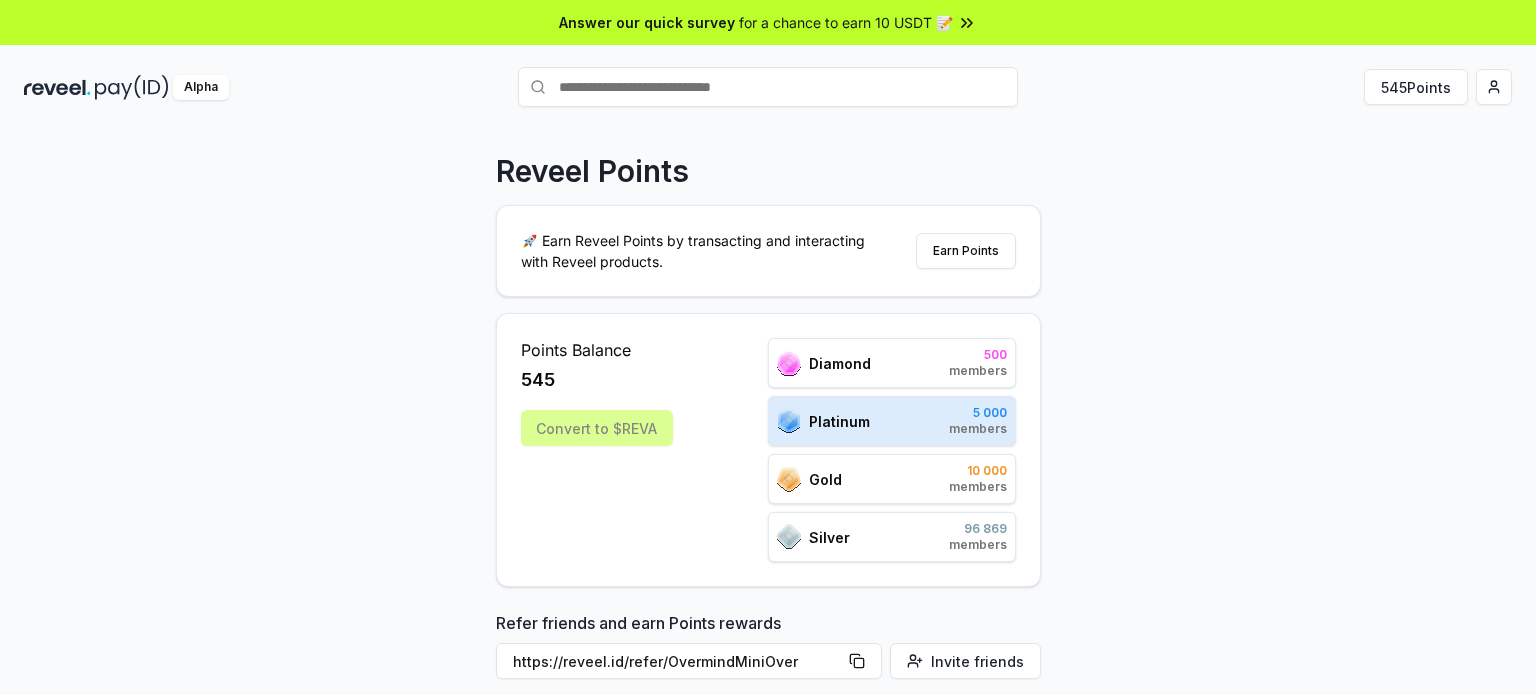 click on "Convert to $REVA" at bounding box center [597, 428] 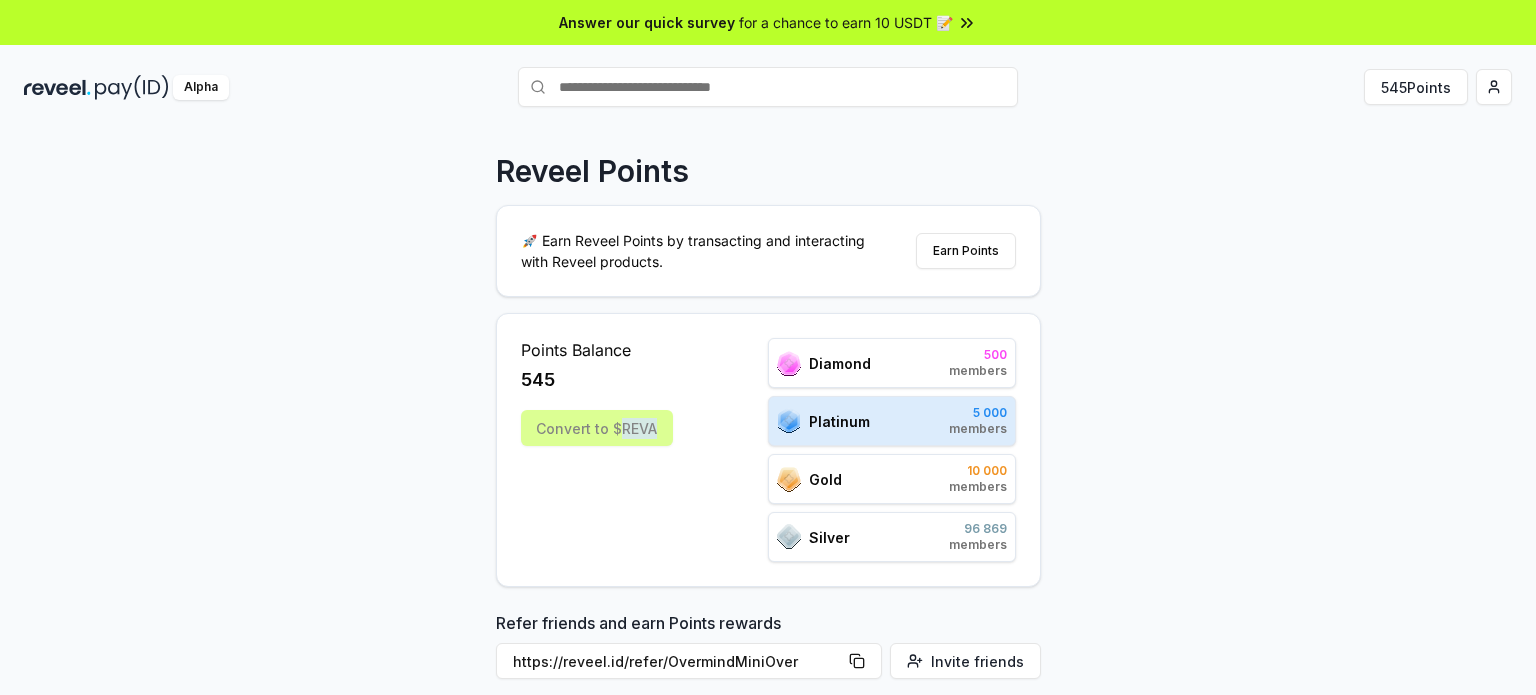 click on "Convert to $REVA" at bounding box center (597, 428) 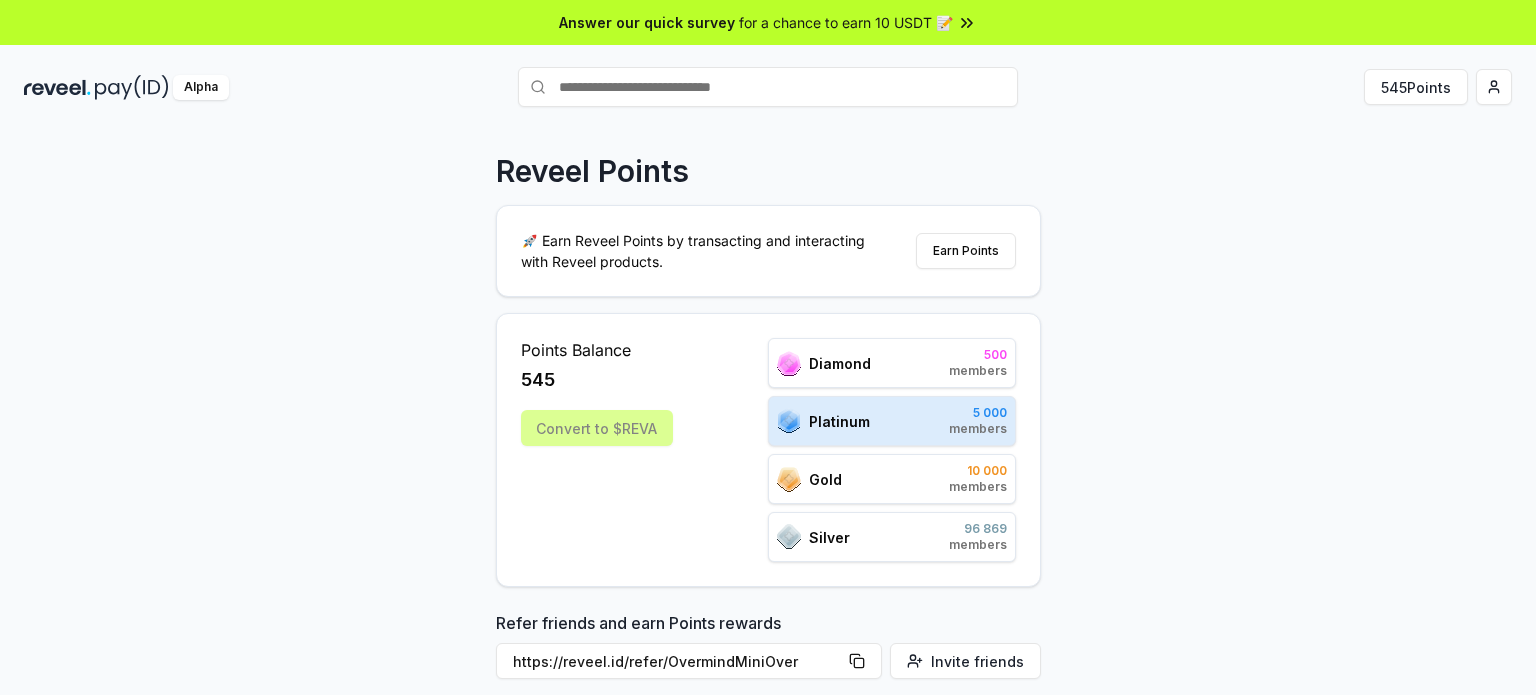 click on "Convert to $REVA" at bounding box center [597, 428] 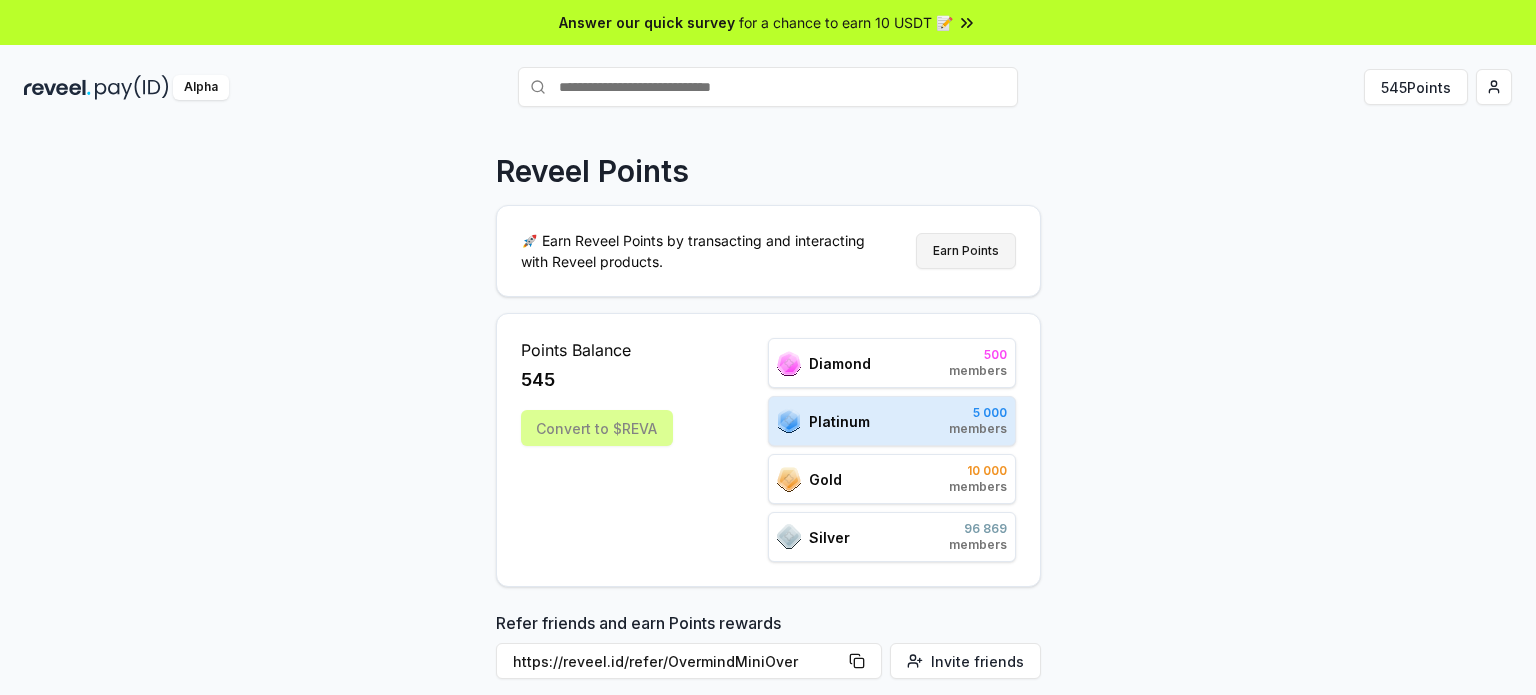 click on "Earn Points" at bounding box center [966, 251] 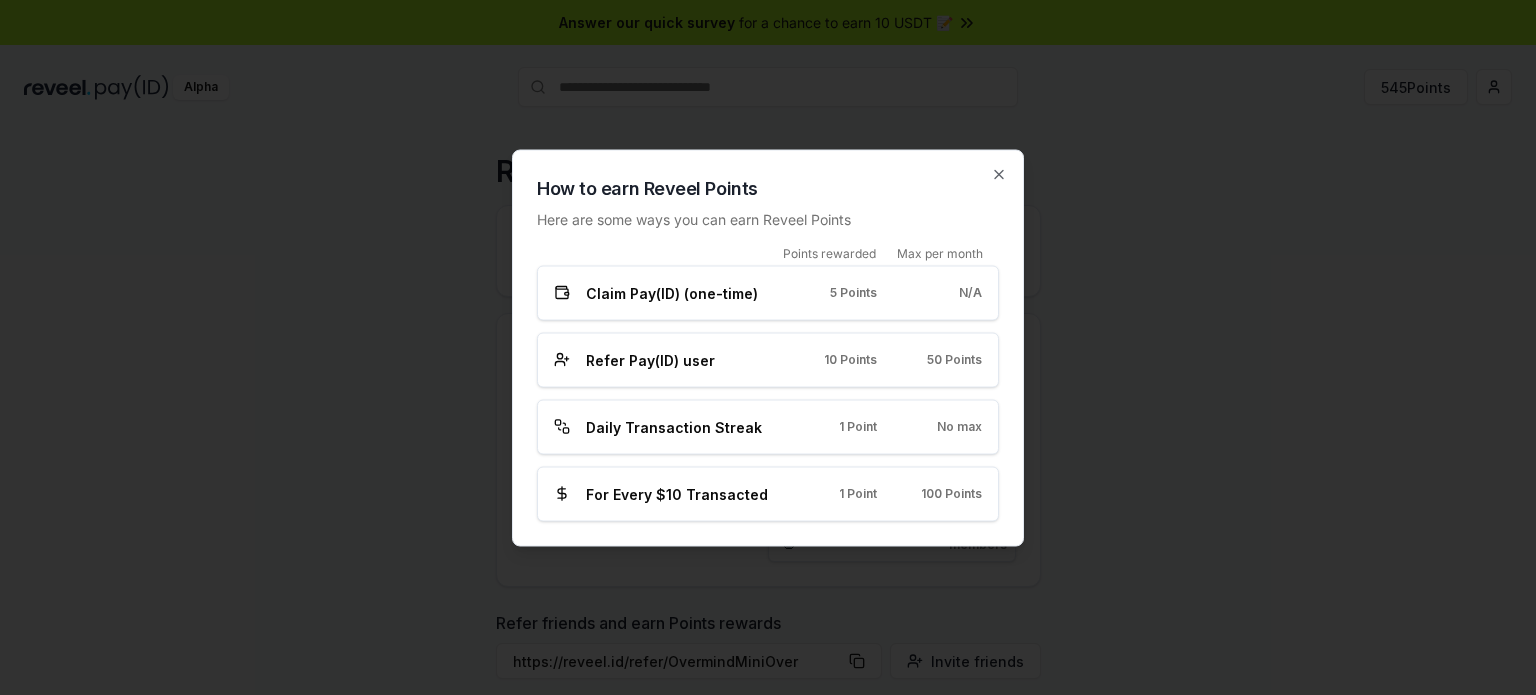 click at bounding box center (768, 347) 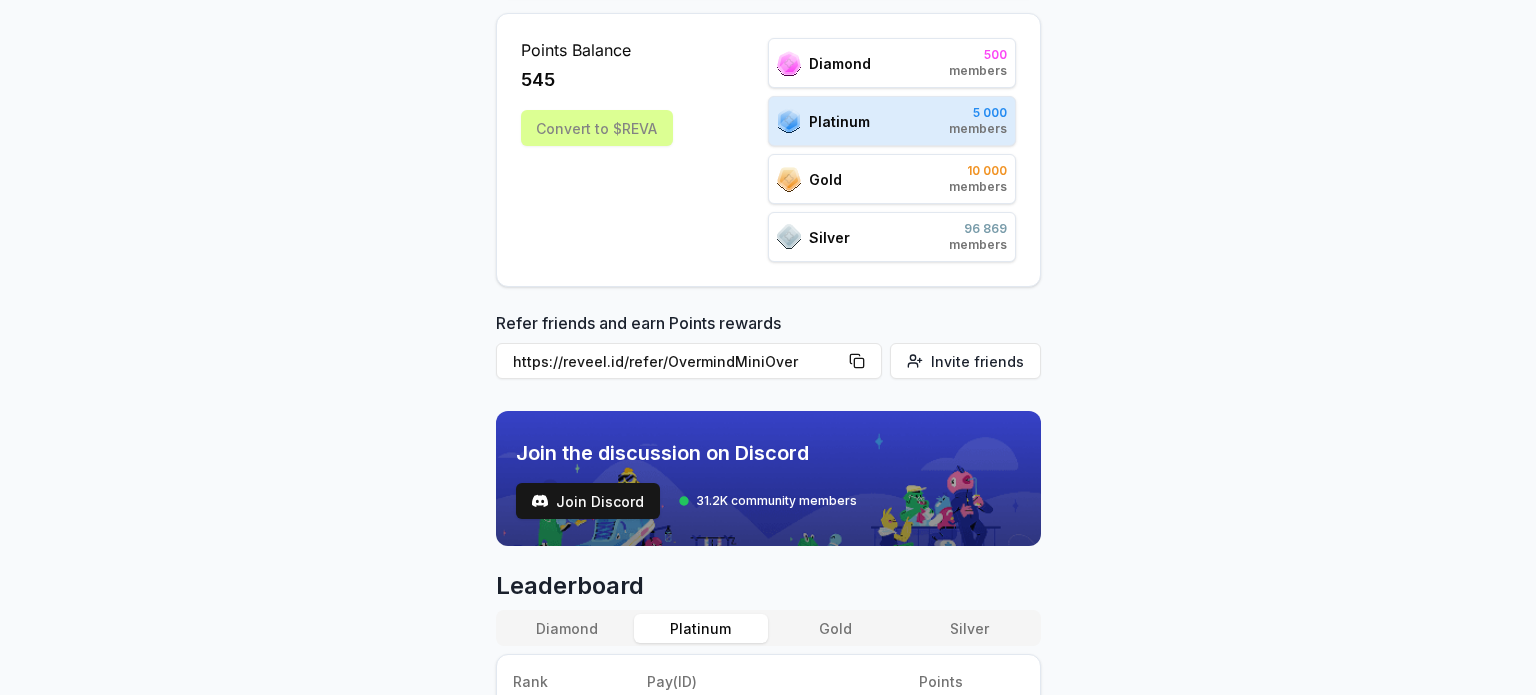 scroll, scrollTop: 700, scrollLeft: 0, axis: vertical 